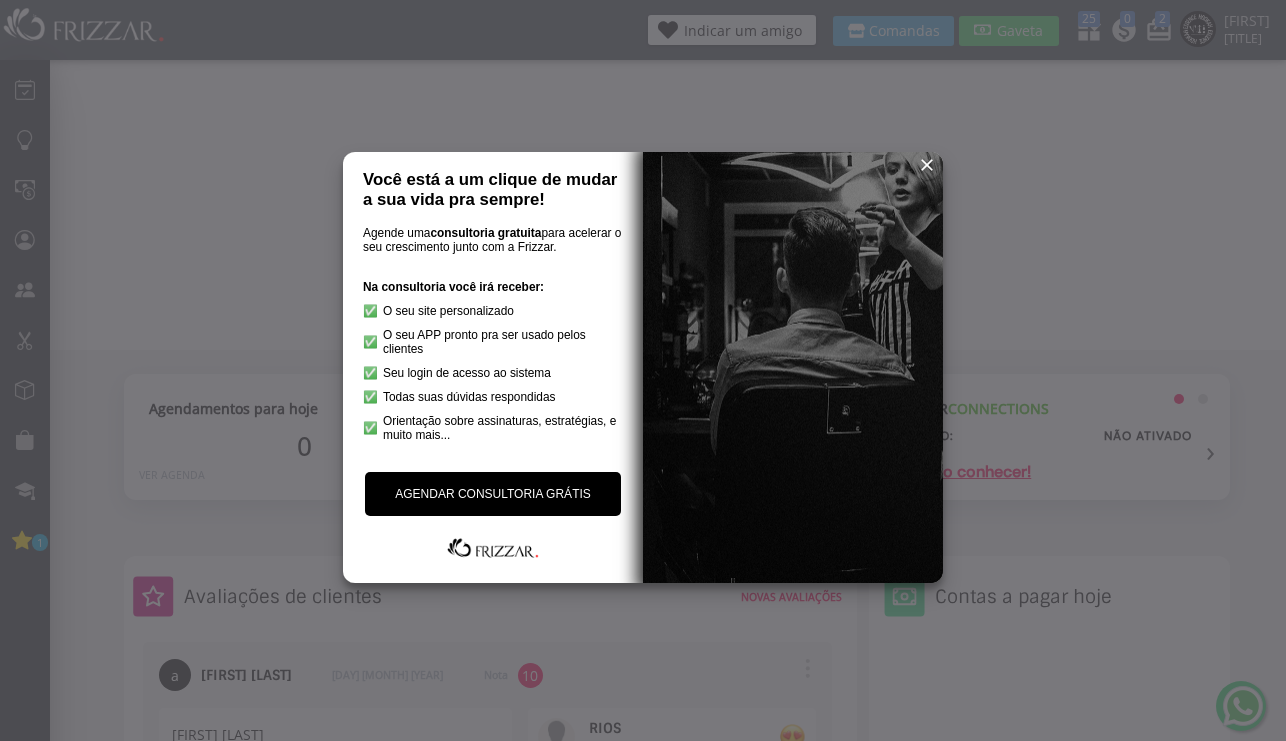 scroll, scrollTop: 0, scrollLeft: 0, axis: both 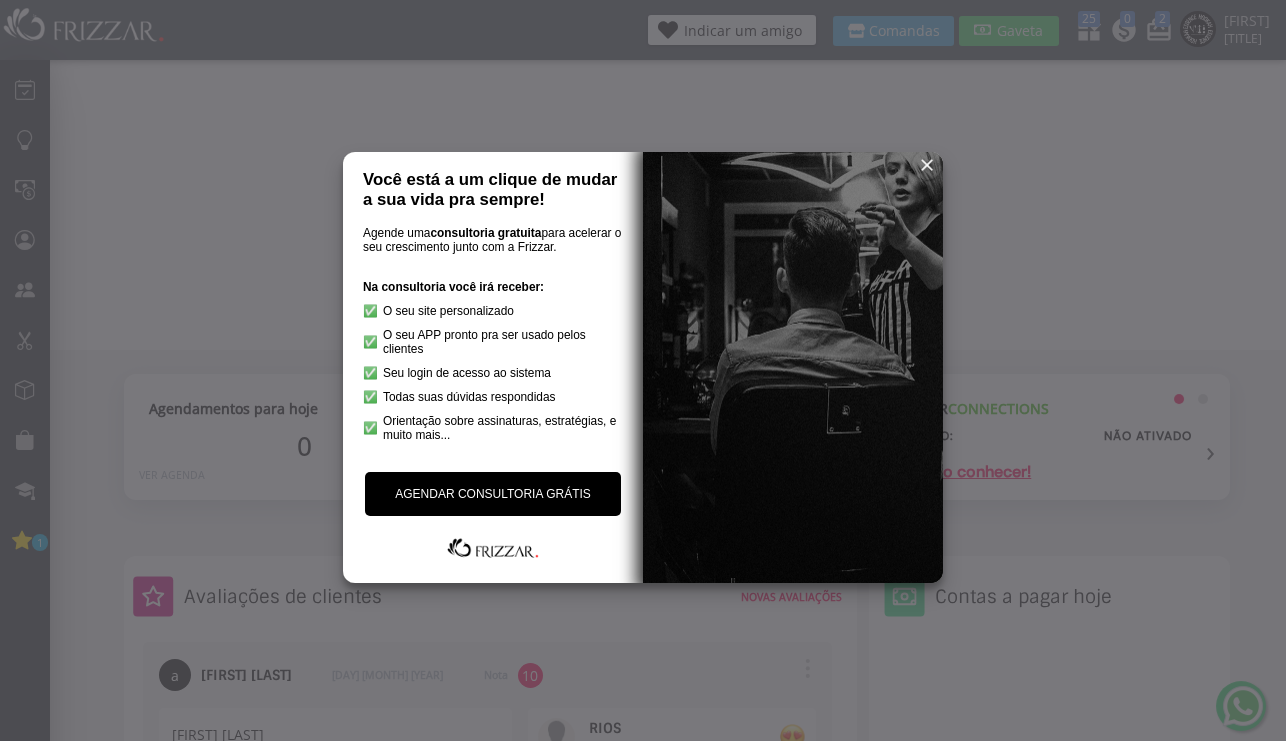 click at bounding box center [927, 165] 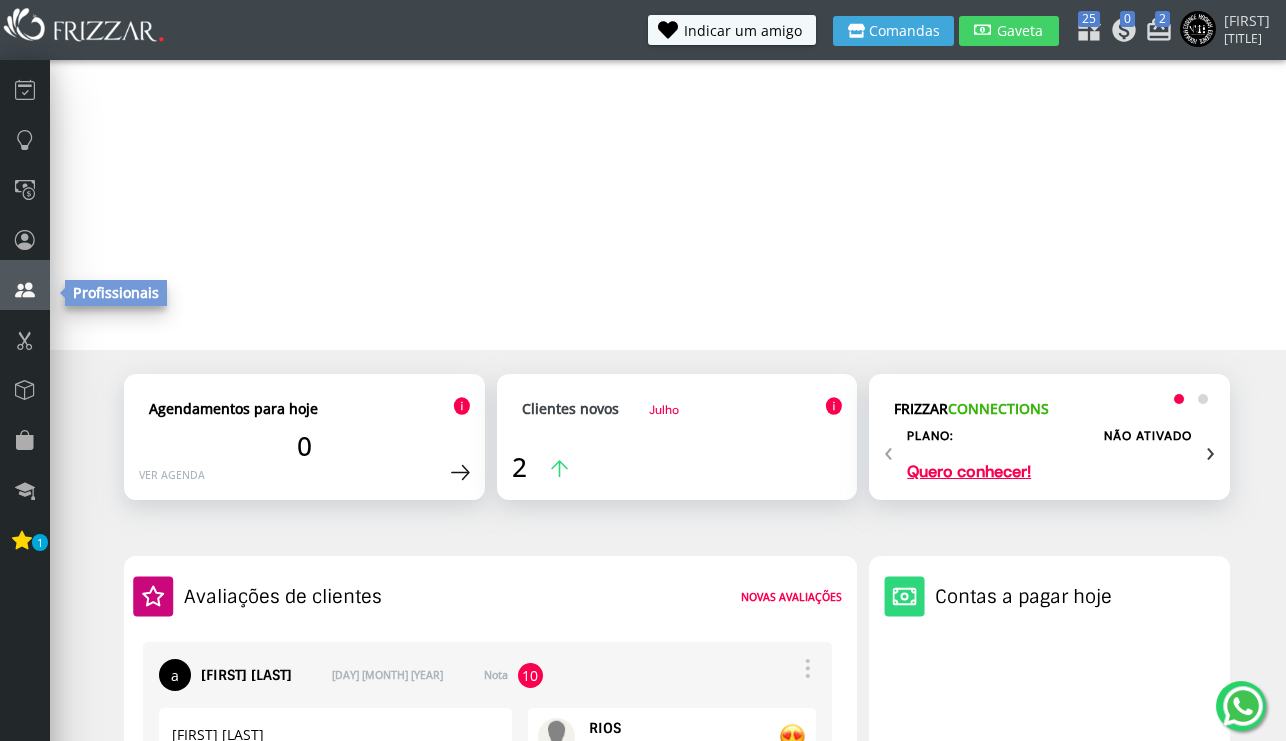 click at bounding box center (25, 285) 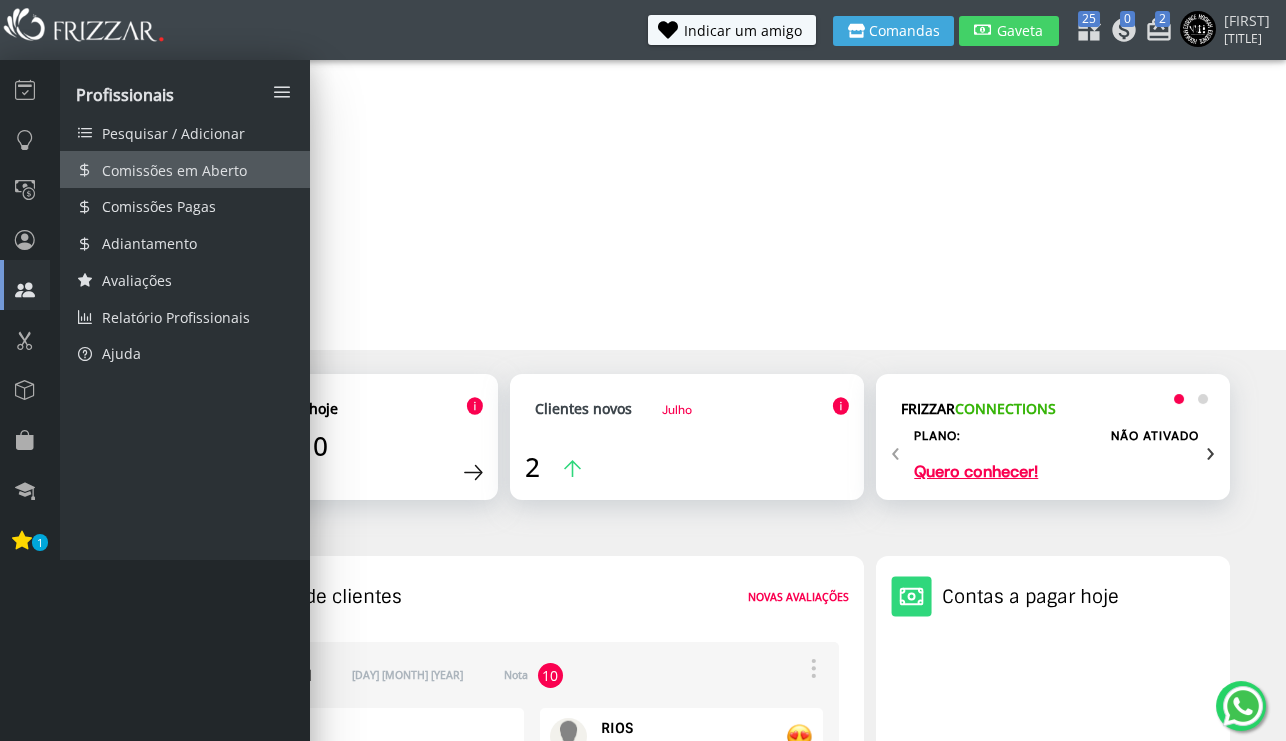 click on "Comissões em Aberto" at bounding box center [185, 169] 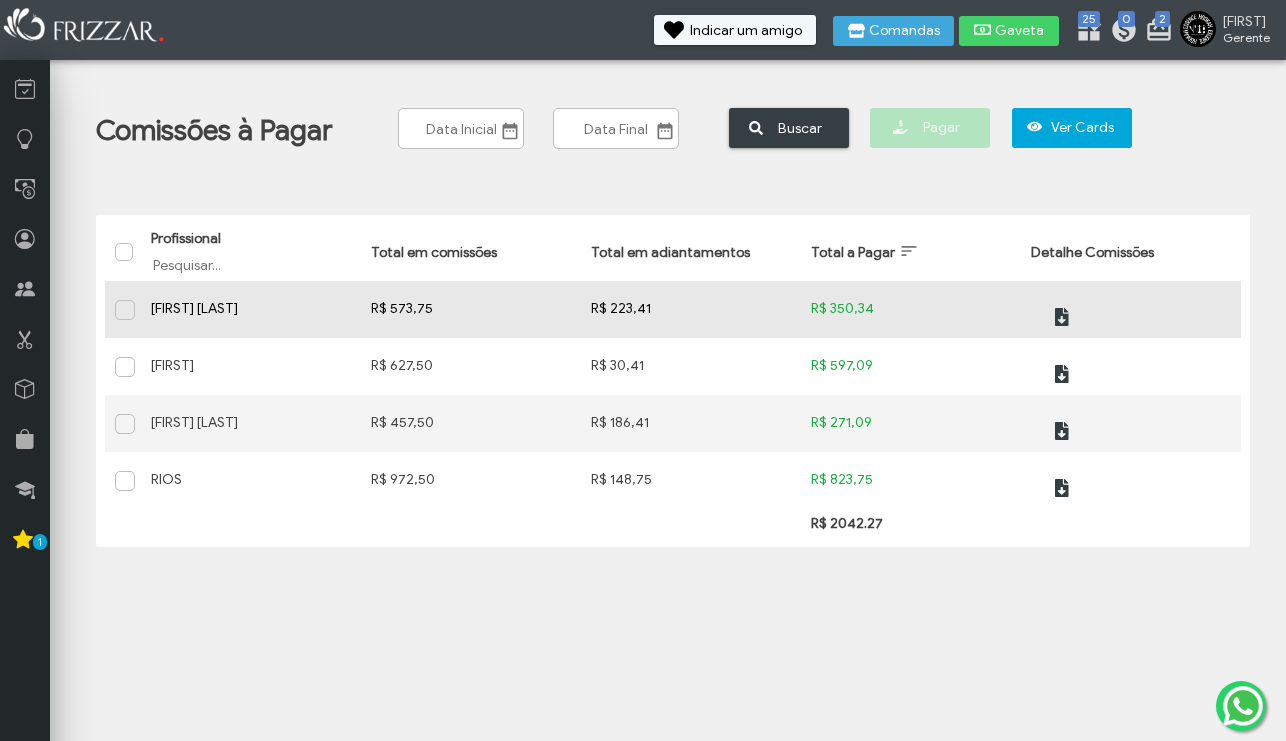 scroll, scrollTop: 0, scrollLeft: 0, axis: both 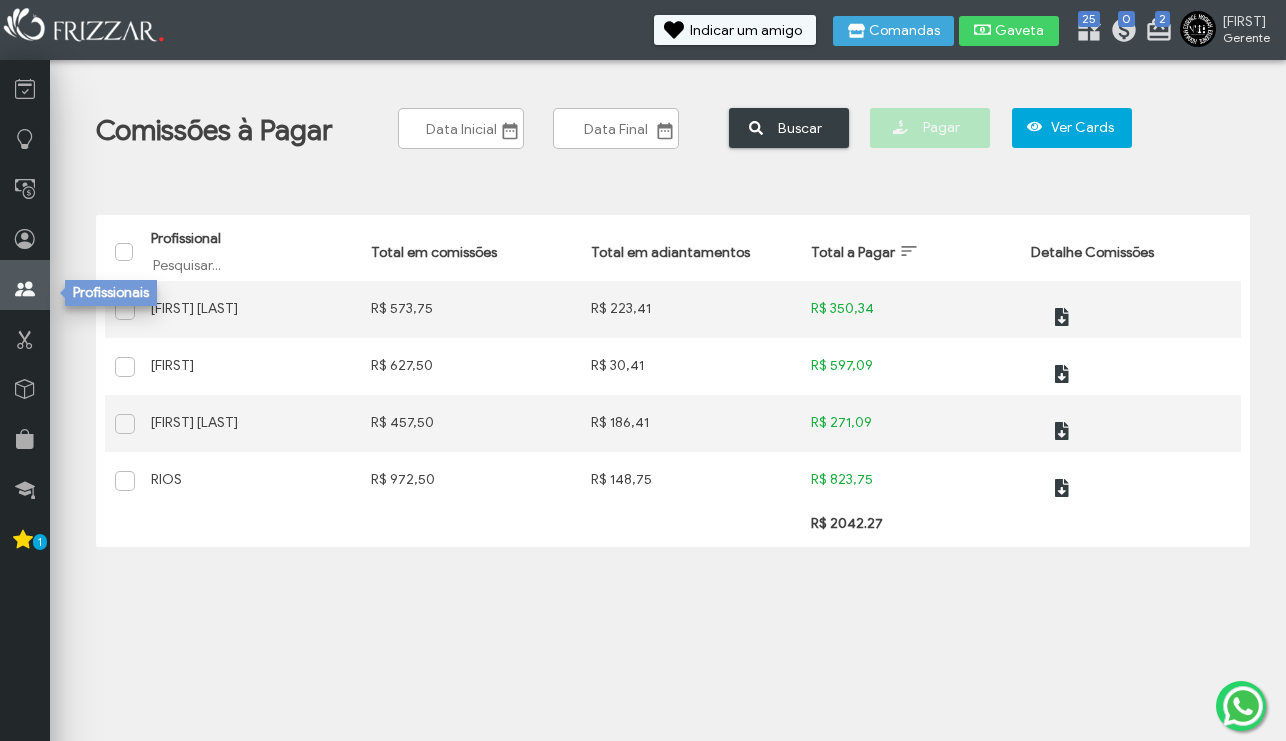 click at bounding box center (25, 285) 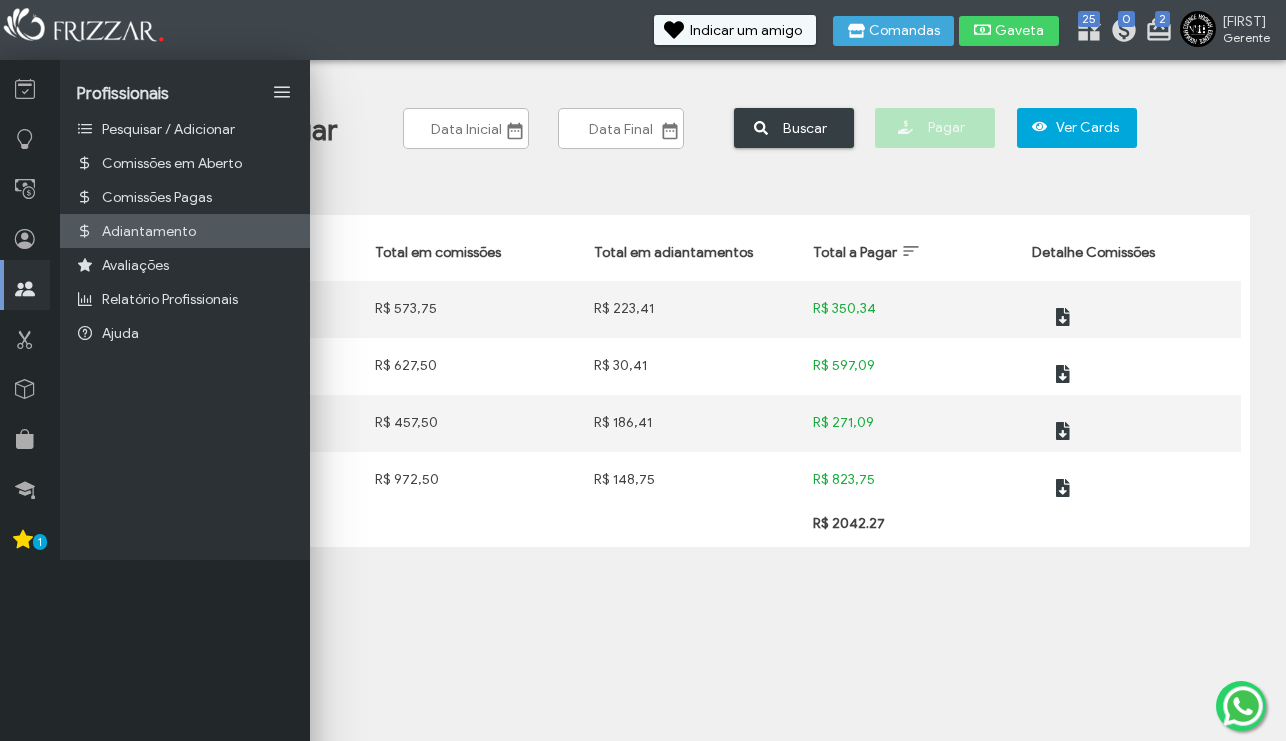 click on "Adiantamento" at bounding box center (185, 231) 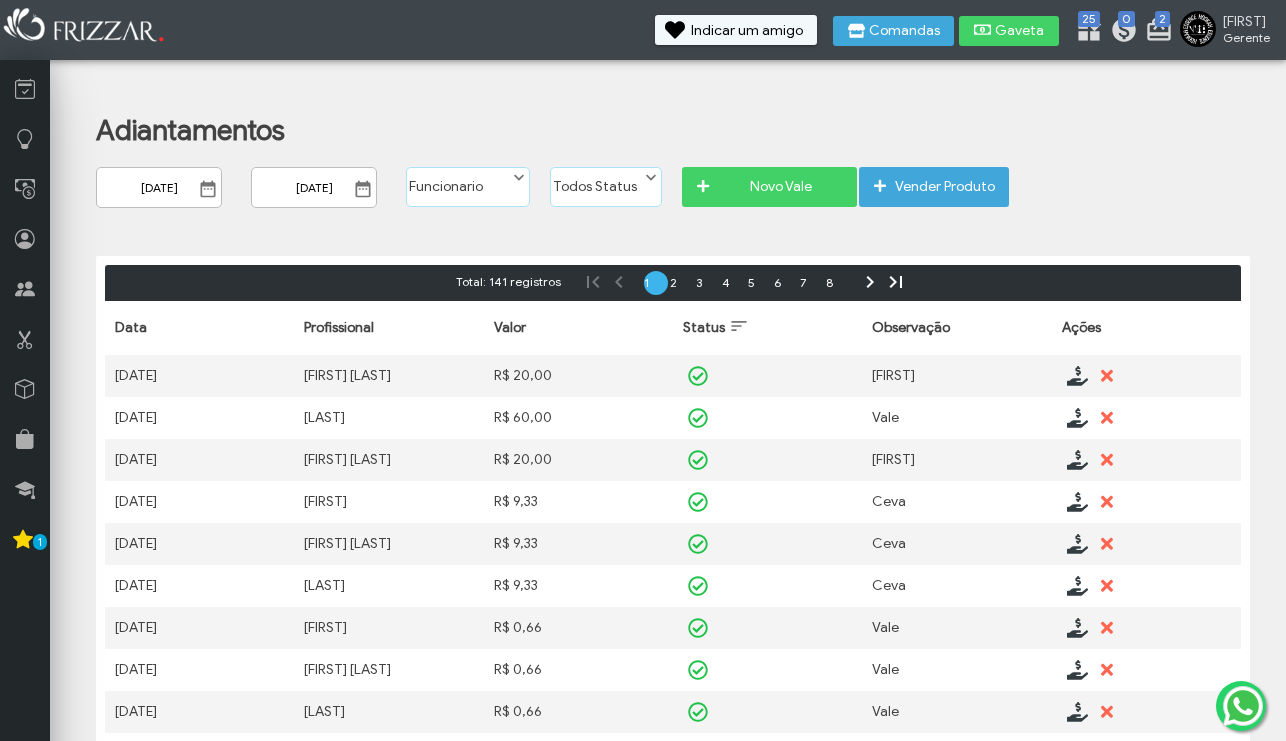 scroll, scrollTop: 0, scrollLeft: 0, axis: both 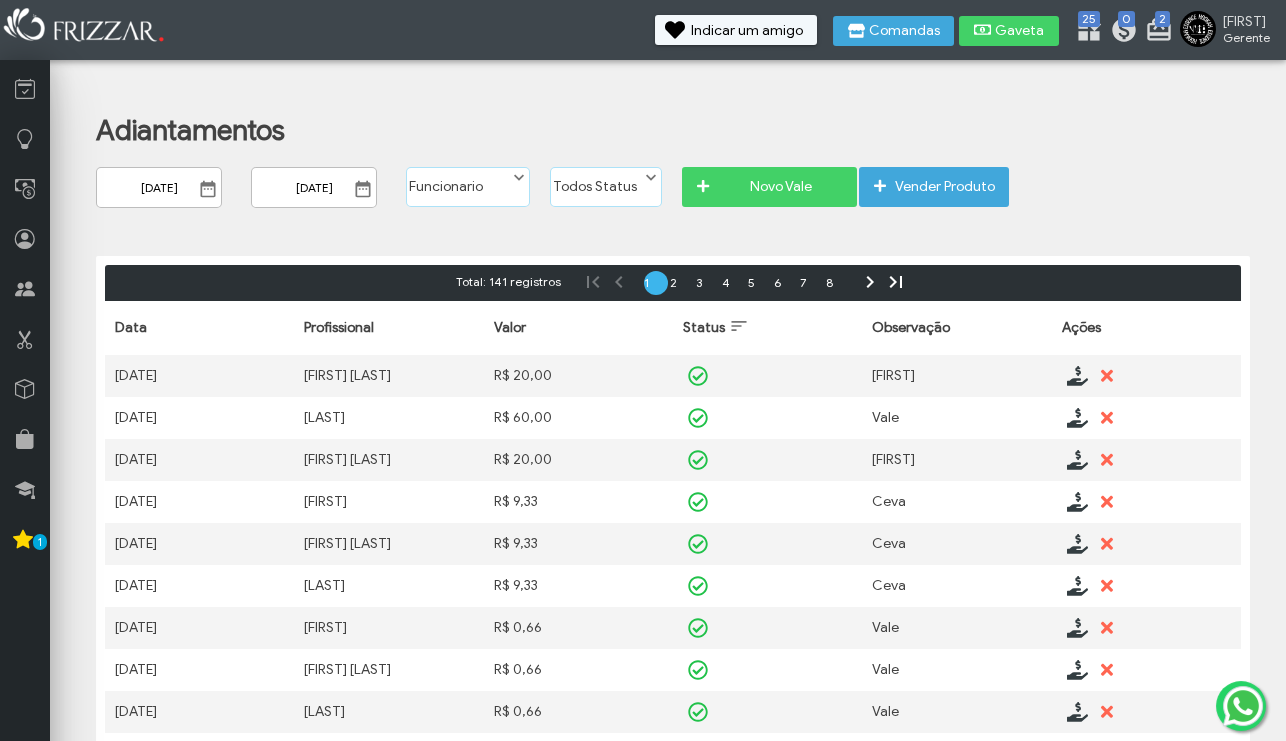 click at bounding box center (208, 189) 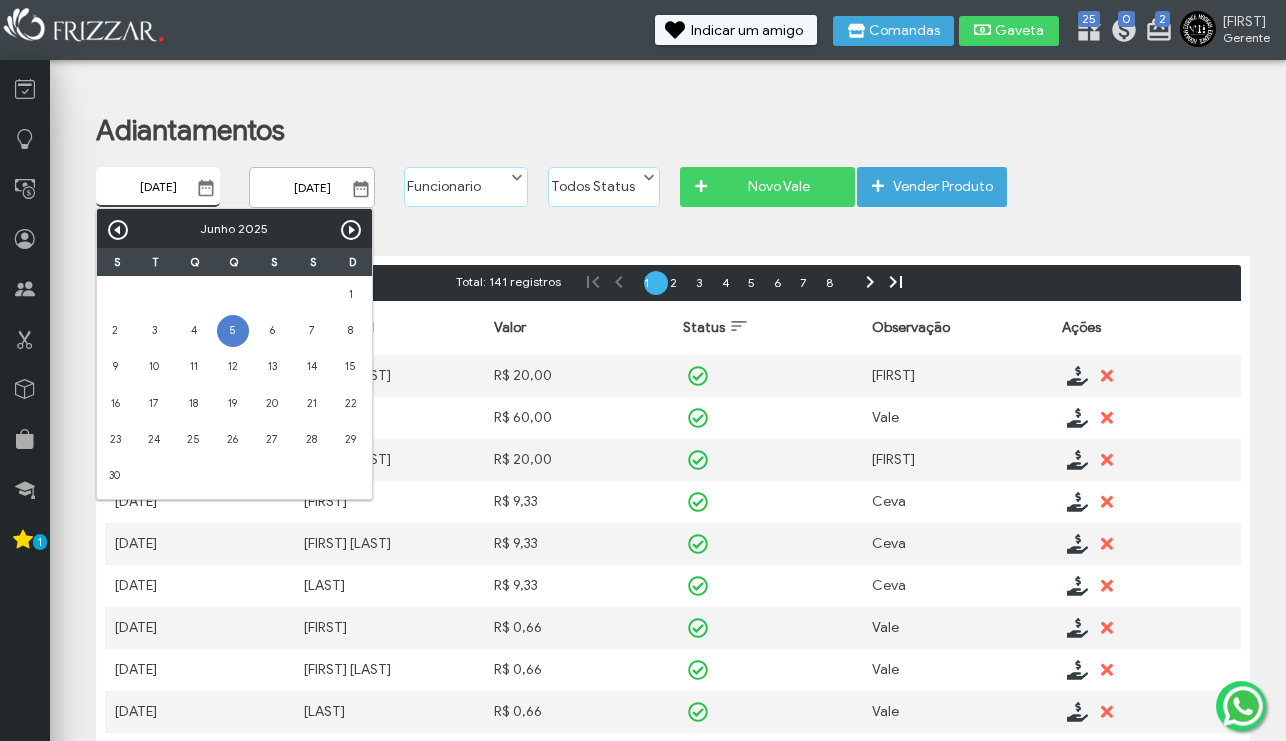 click on "Próximo" at bounding box center (351, 230) 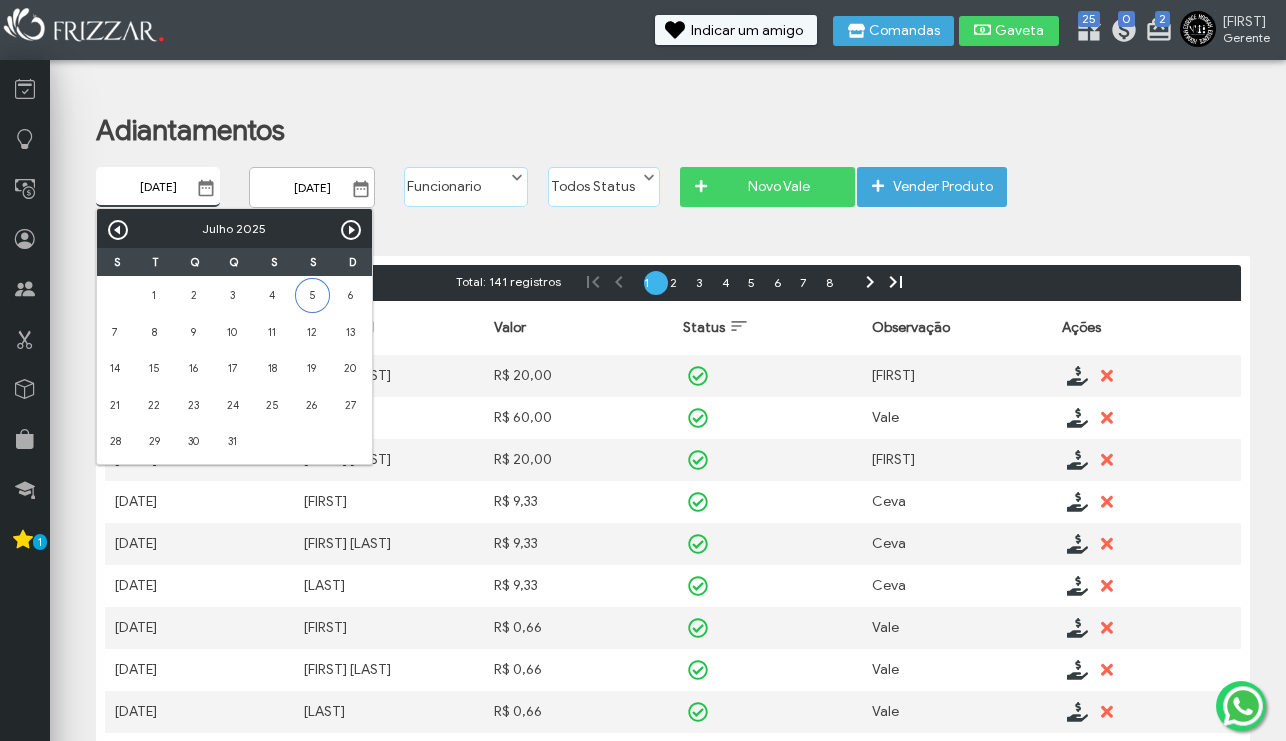 click on "5" at bounding box center [312, 295] 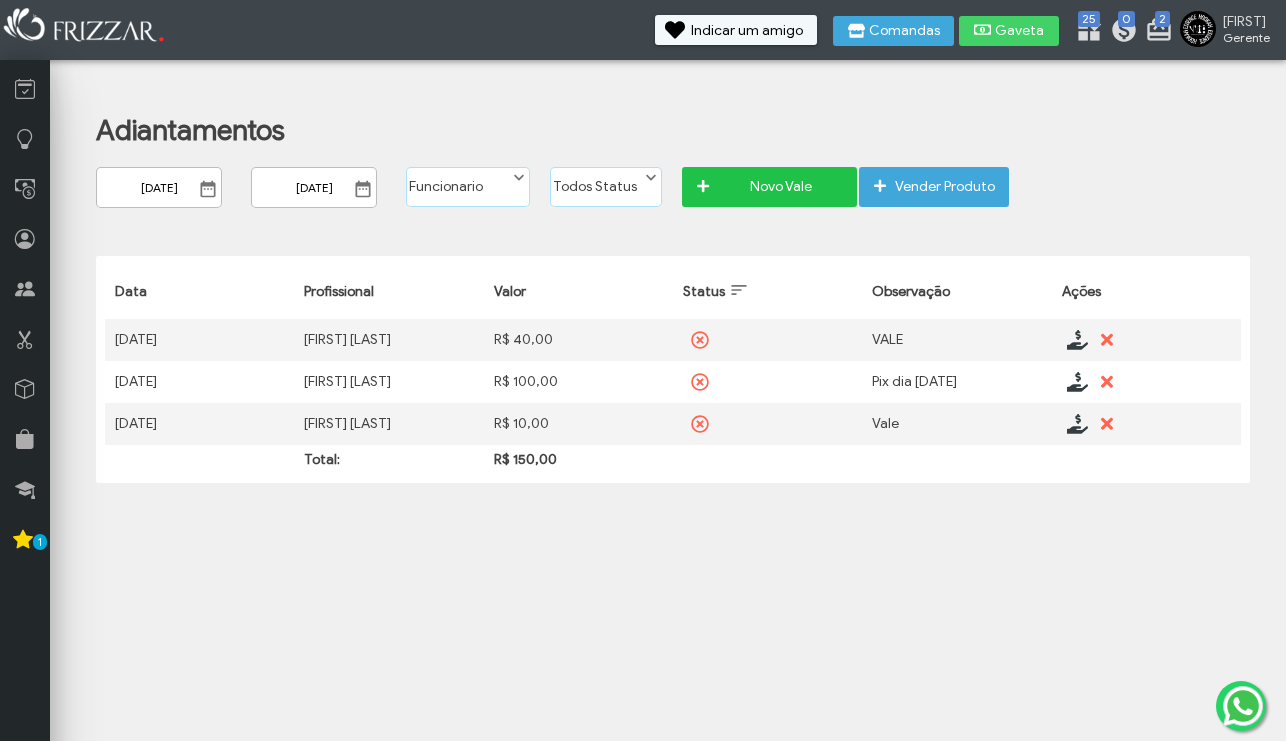 click on "Novo Vale" at bounding box center (780, 187) 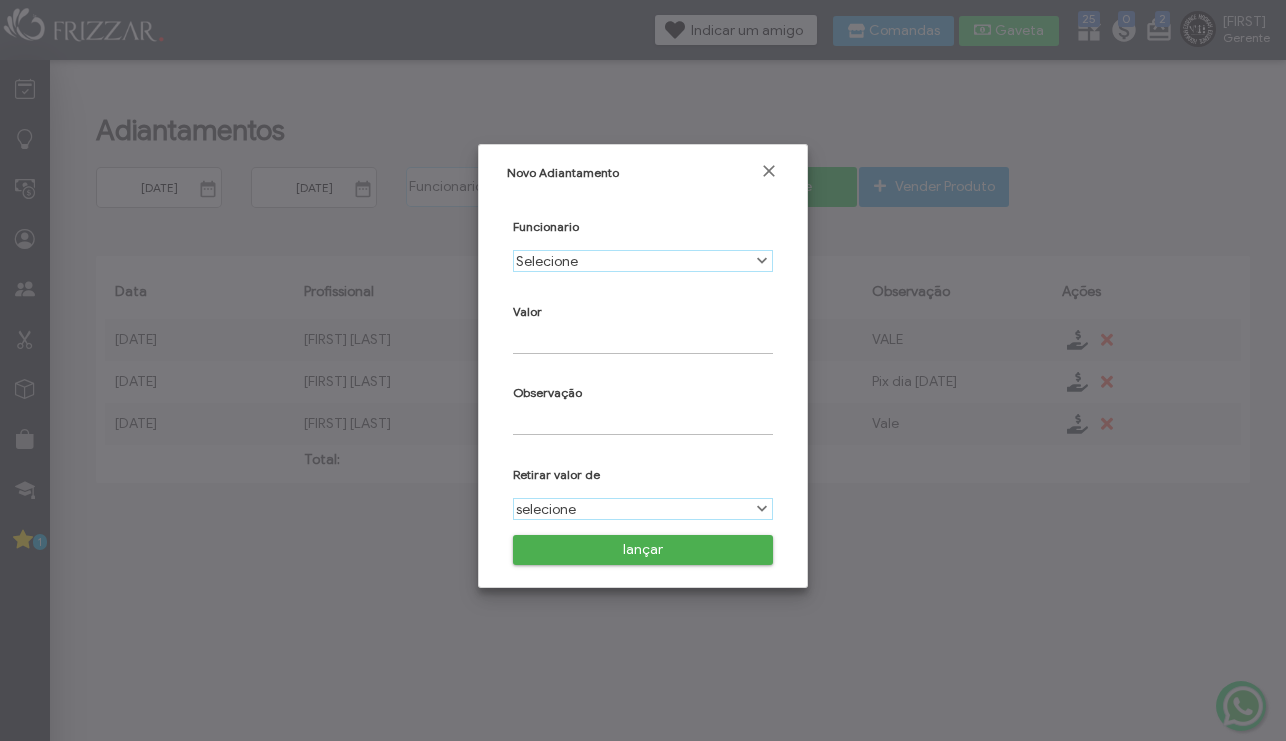 scroll, scrollTop: 11, scrollLeft: 75, axis: both 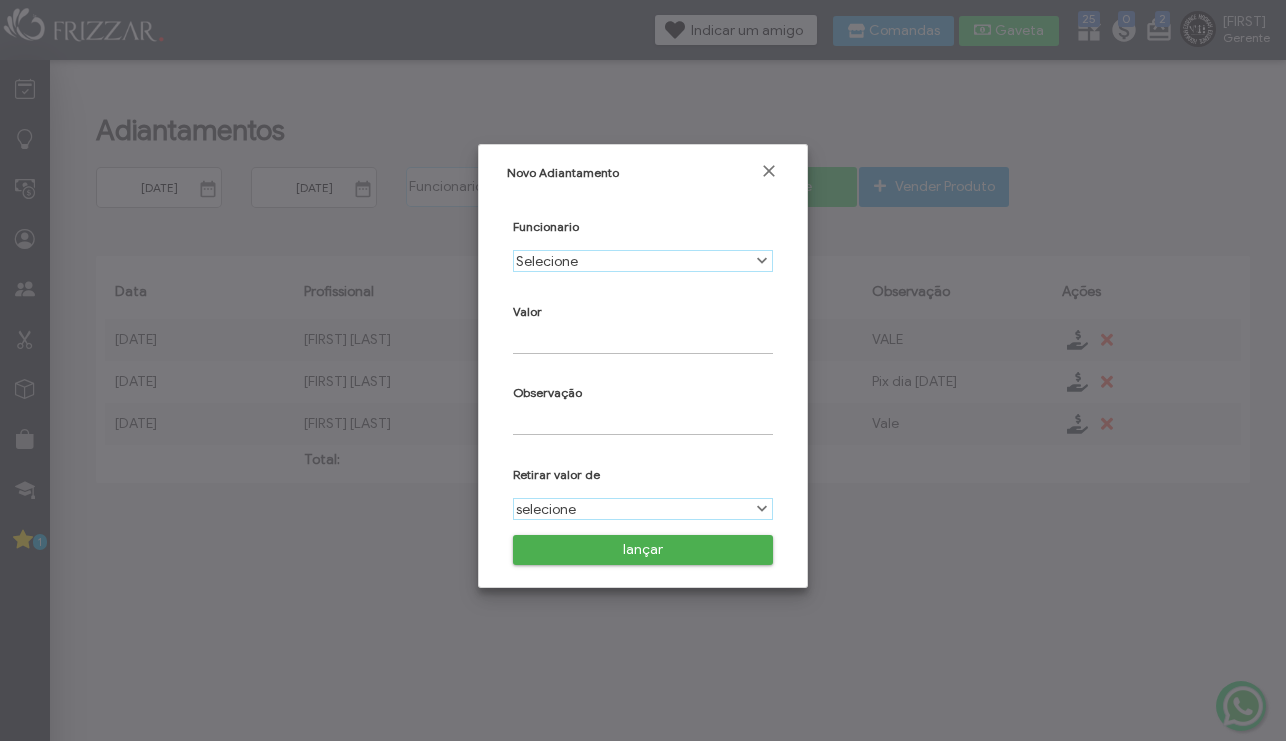 click on "Selecione" at bounding box center (632, 261) 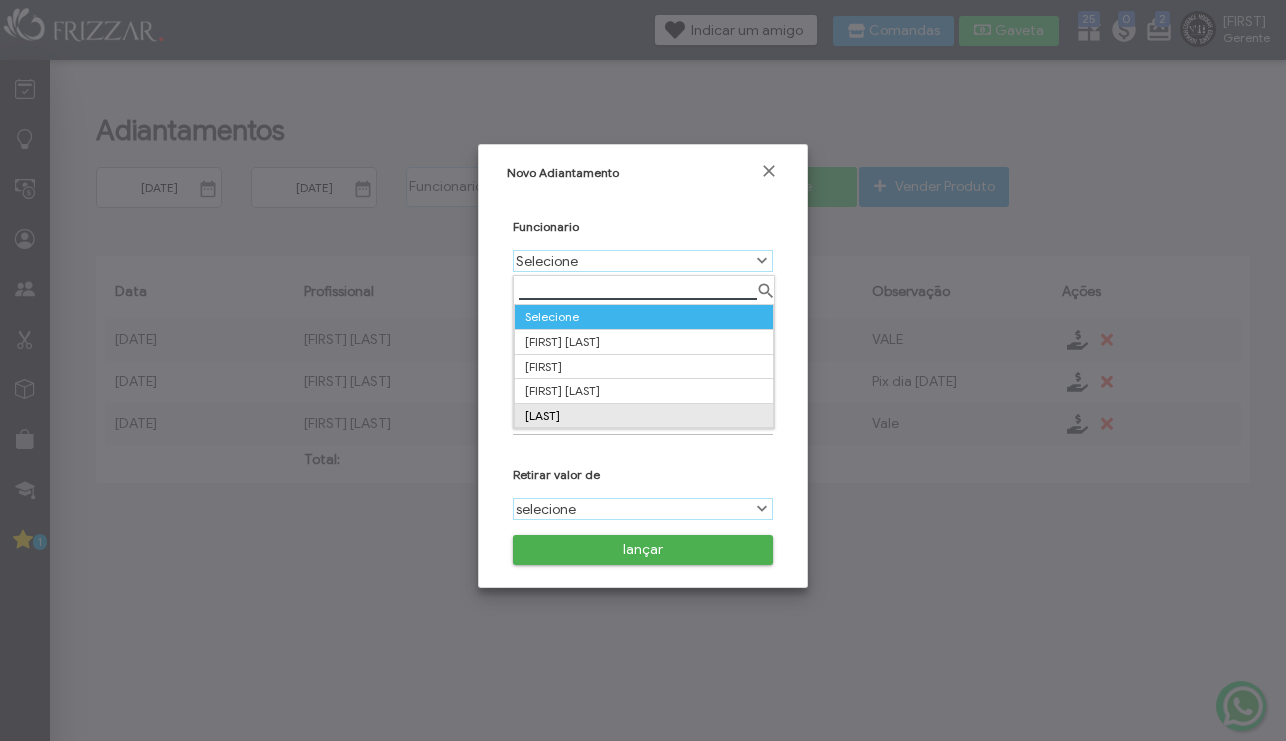 click on "RIOS" at bounding box center [643, 415] 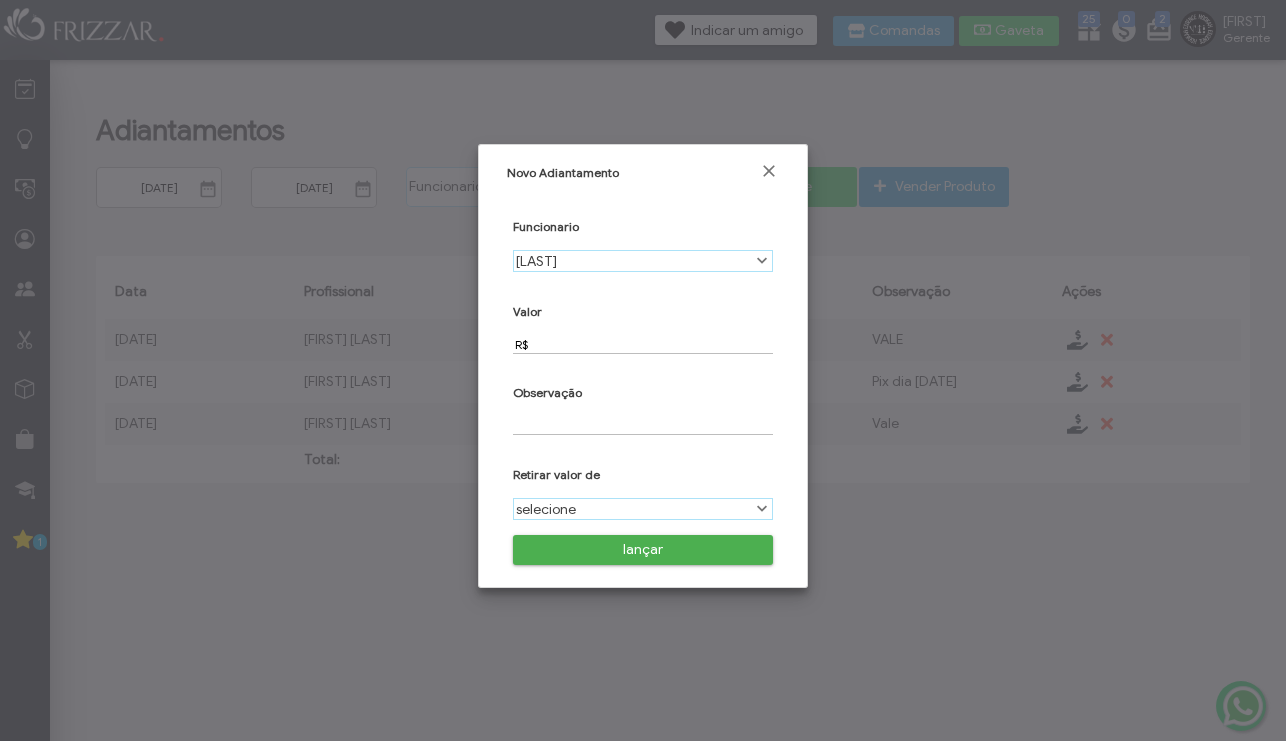 click on "R$" at bounding box center [643, 344] 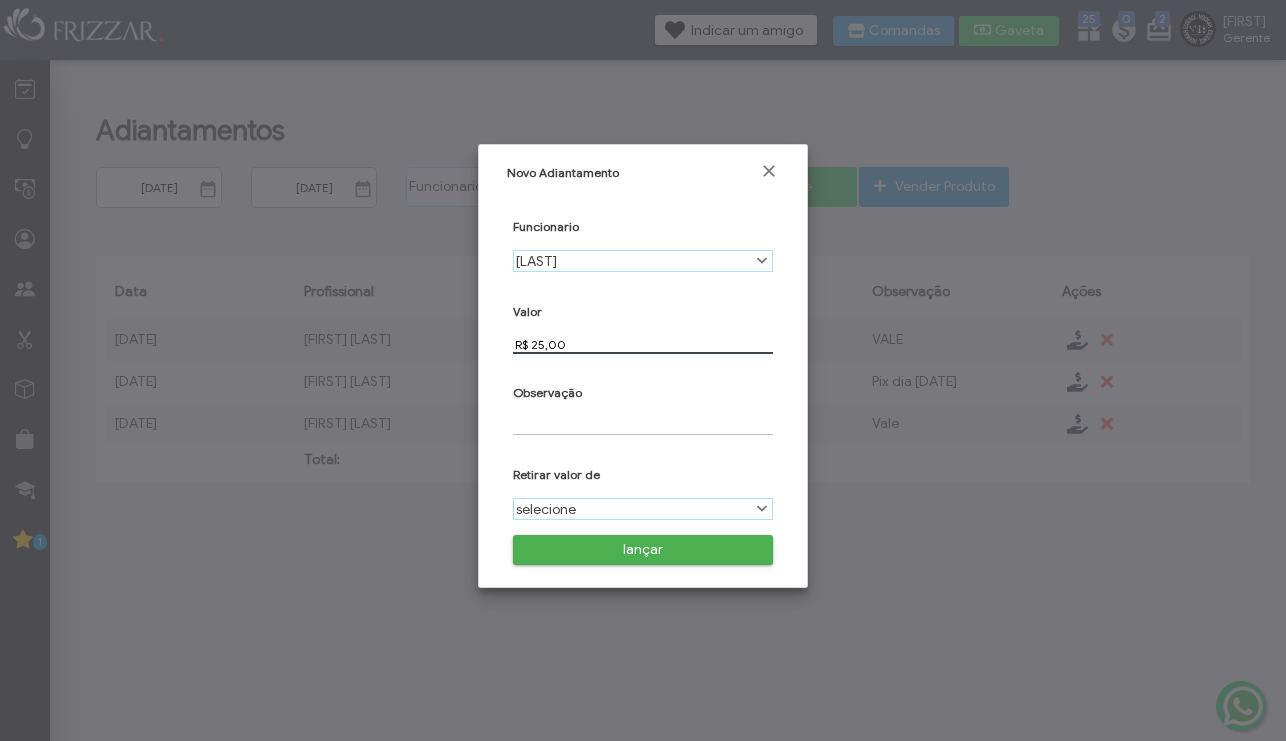 click at bounding box center [643, 425] 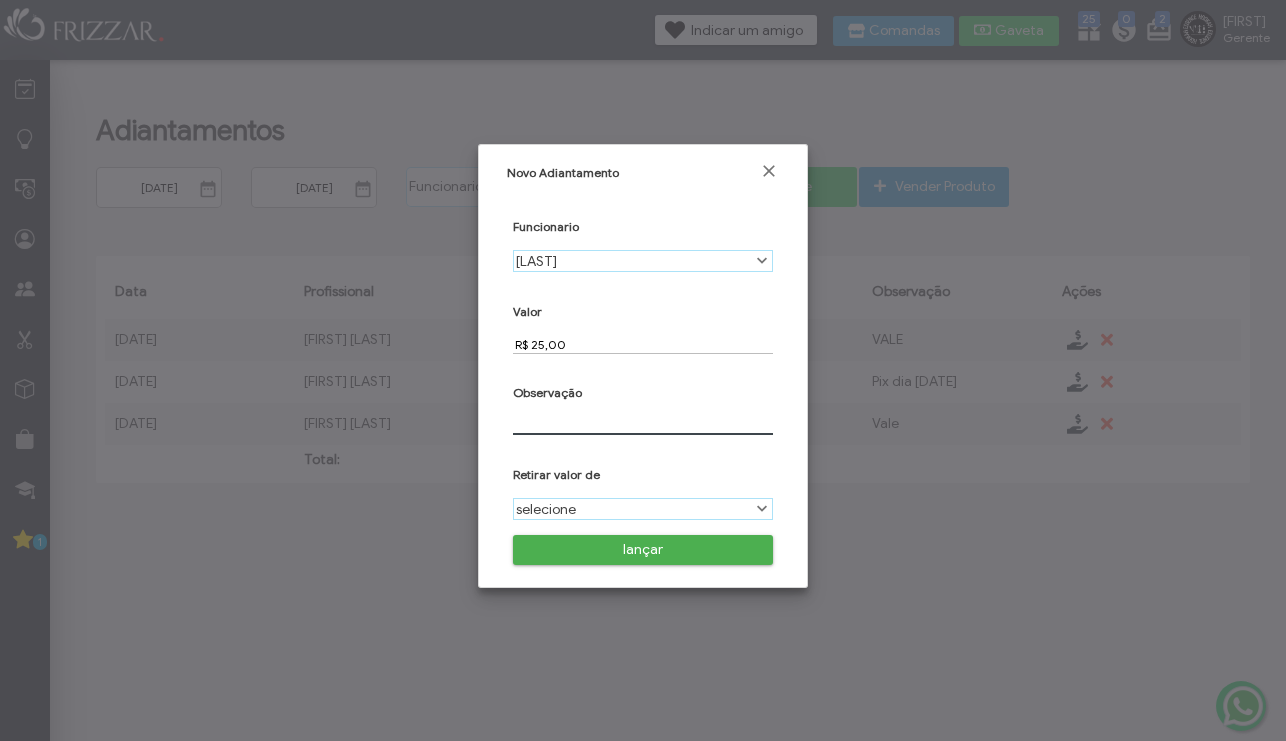 click at bounding box center (643, 425) 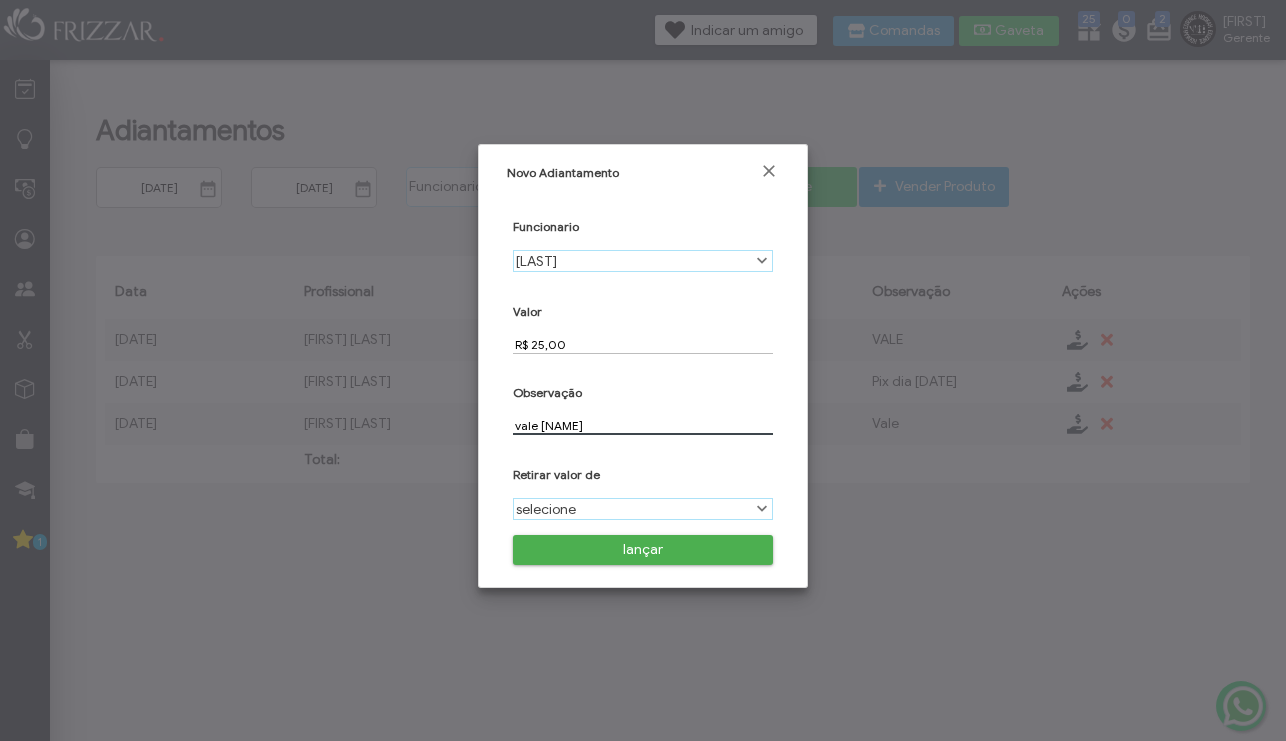 type on "vale leo" 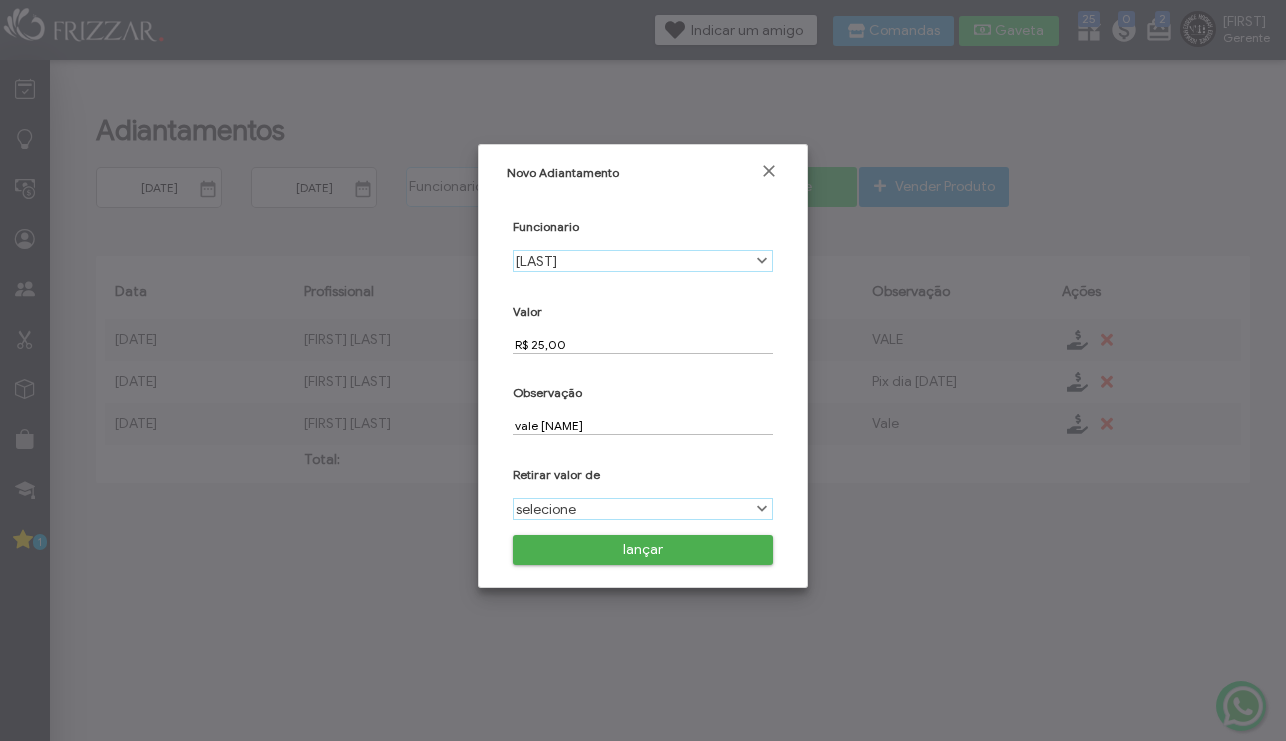scroll, scrollTop: 11, scrollLeft: 75, axis: both 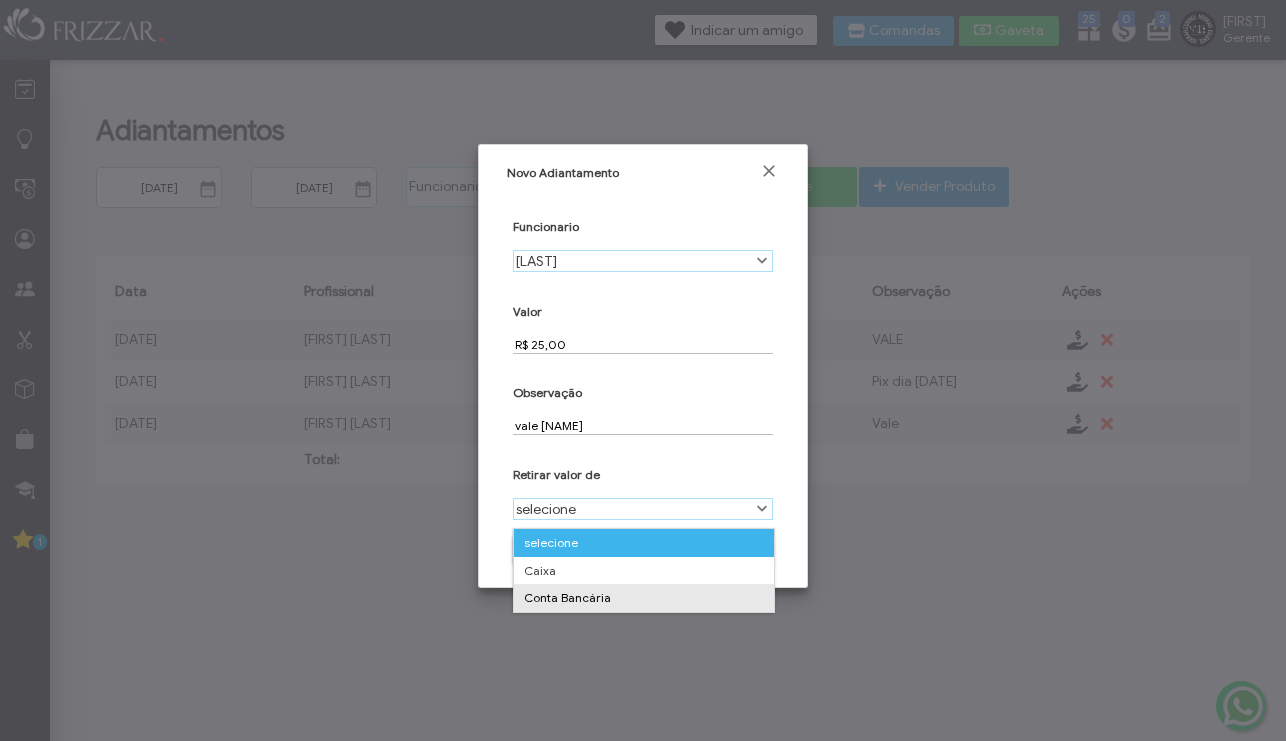 click on "Conta Bancária" at bounding box center [644, 598] 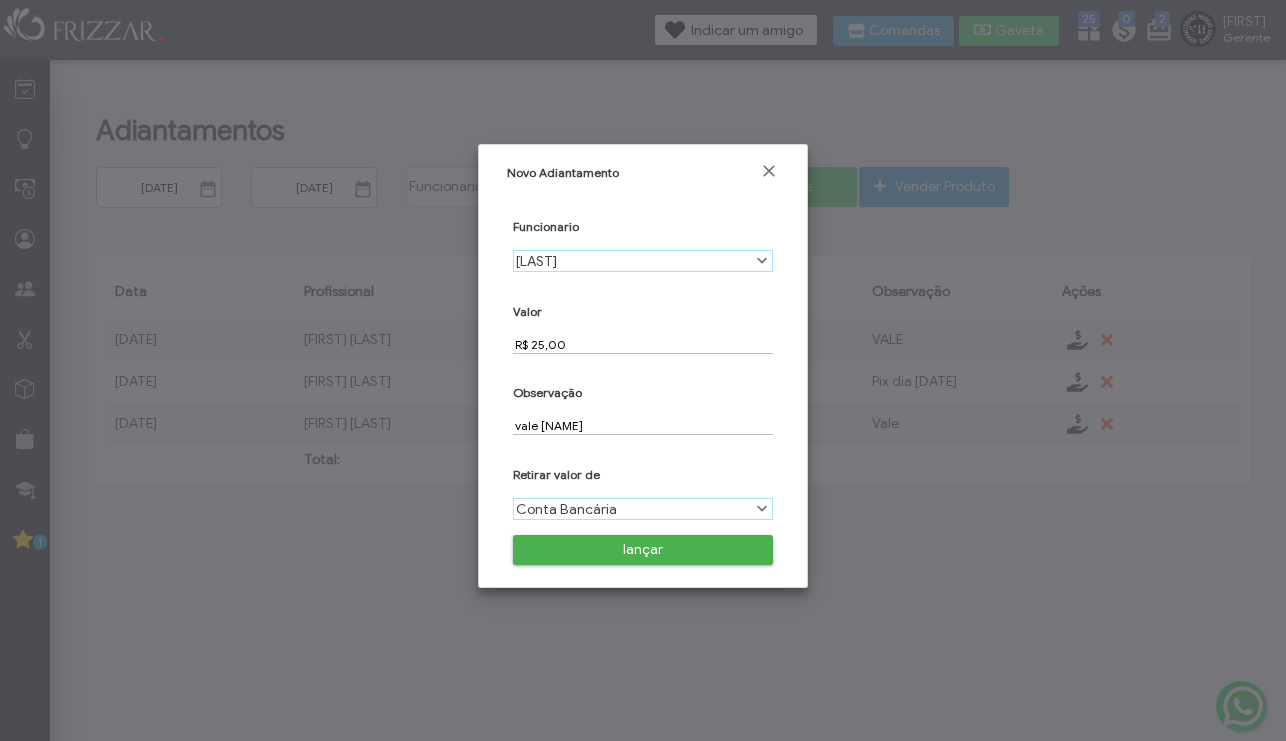 scroll, scrollTop: 11, scrollLeft: 75, axis: both 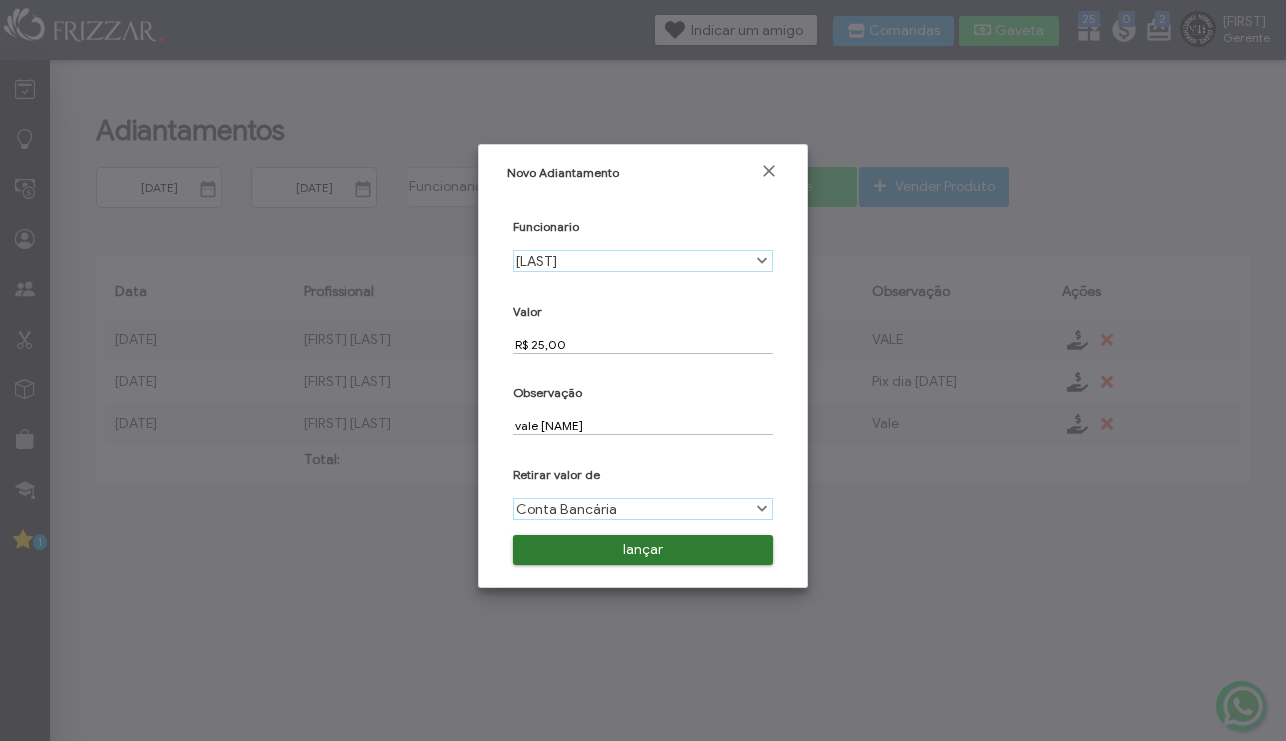 click on "lançar" at bounding box center [643, 550] 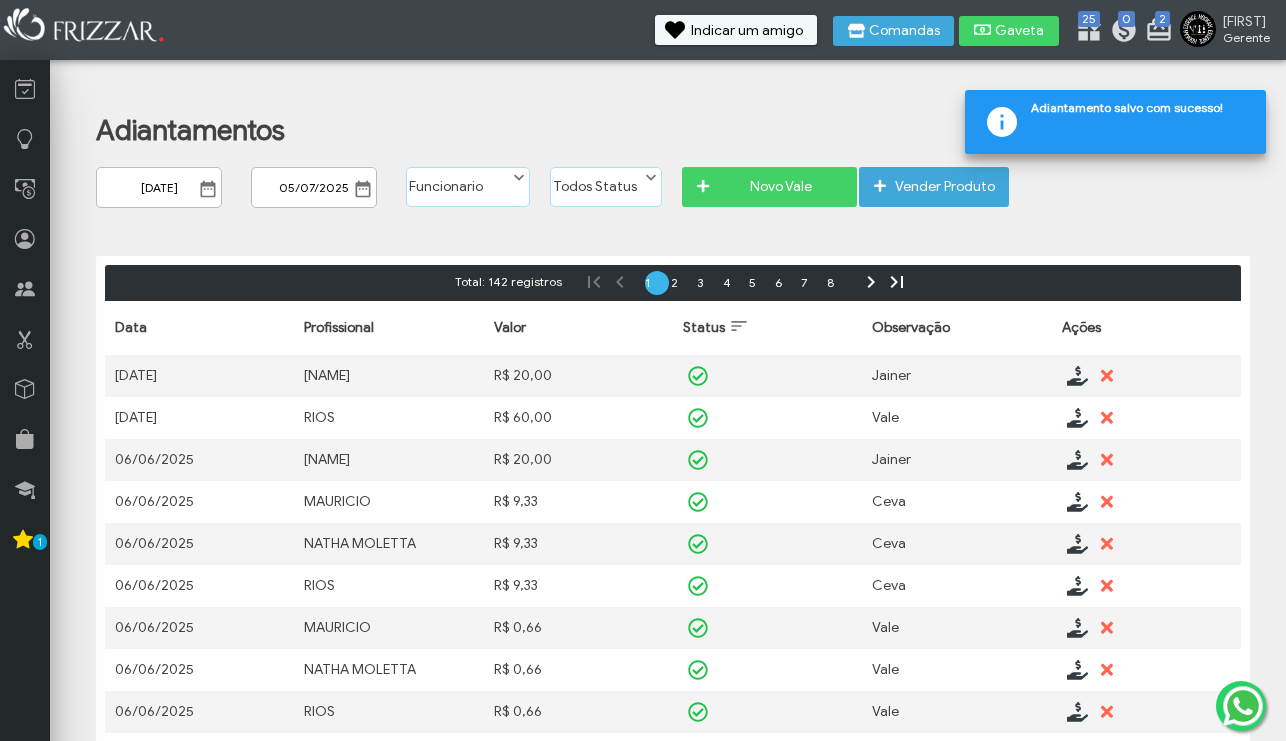 scroll, scrollTop: 0, scrollLeft: 0, axis: both 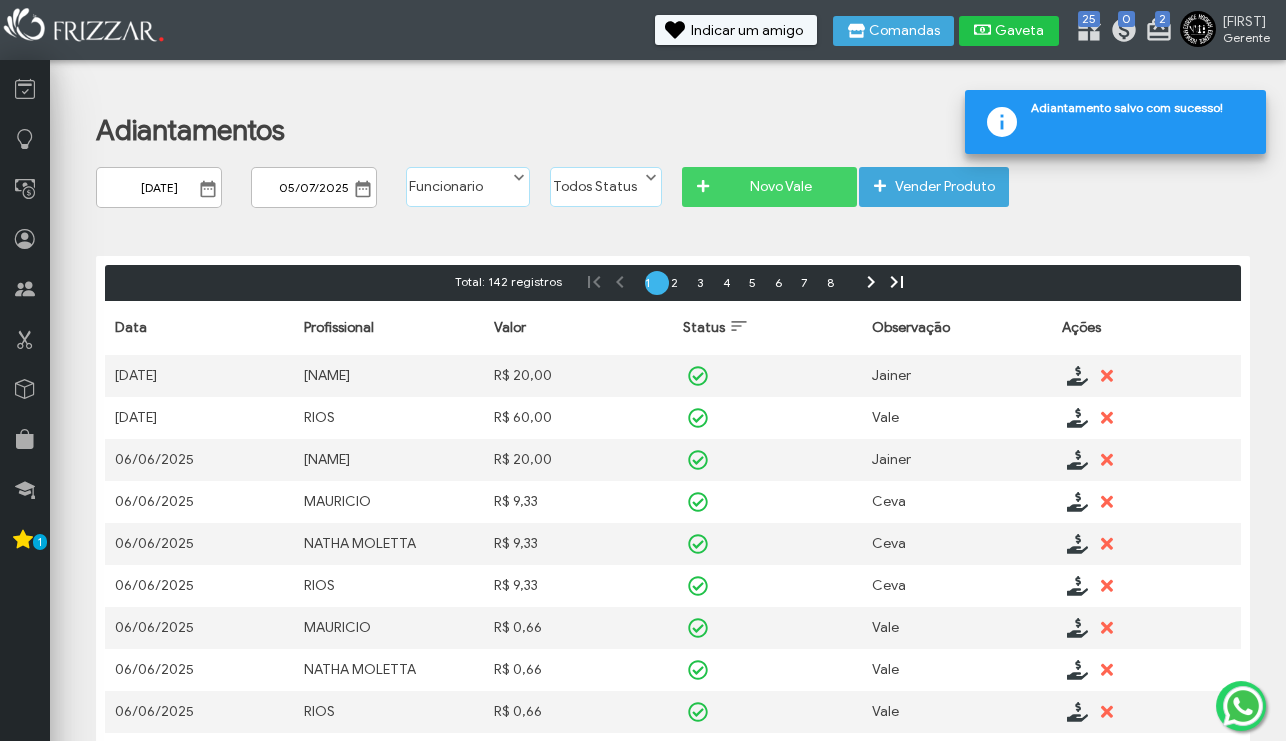 click on "Gaveta" at bounding box center [1009, 31] 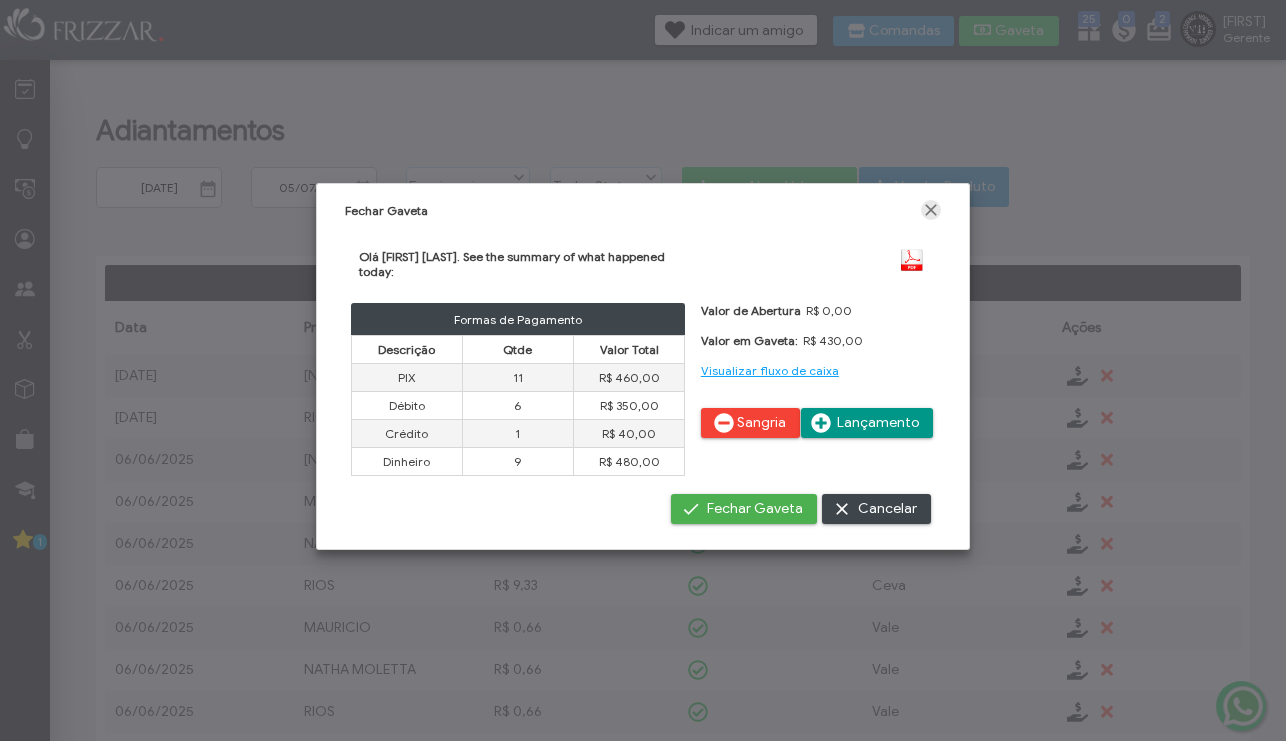 click at bounding box center (931, 210) 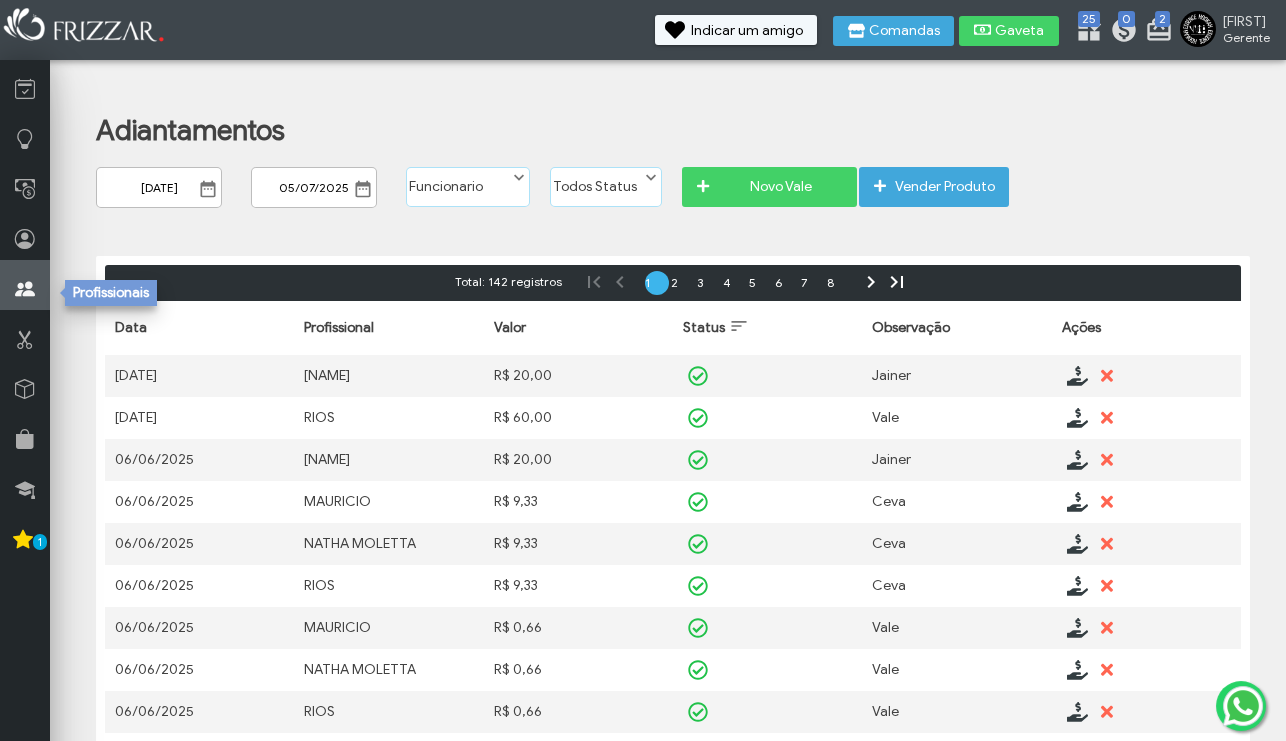 click at bounding box center [25, 285] 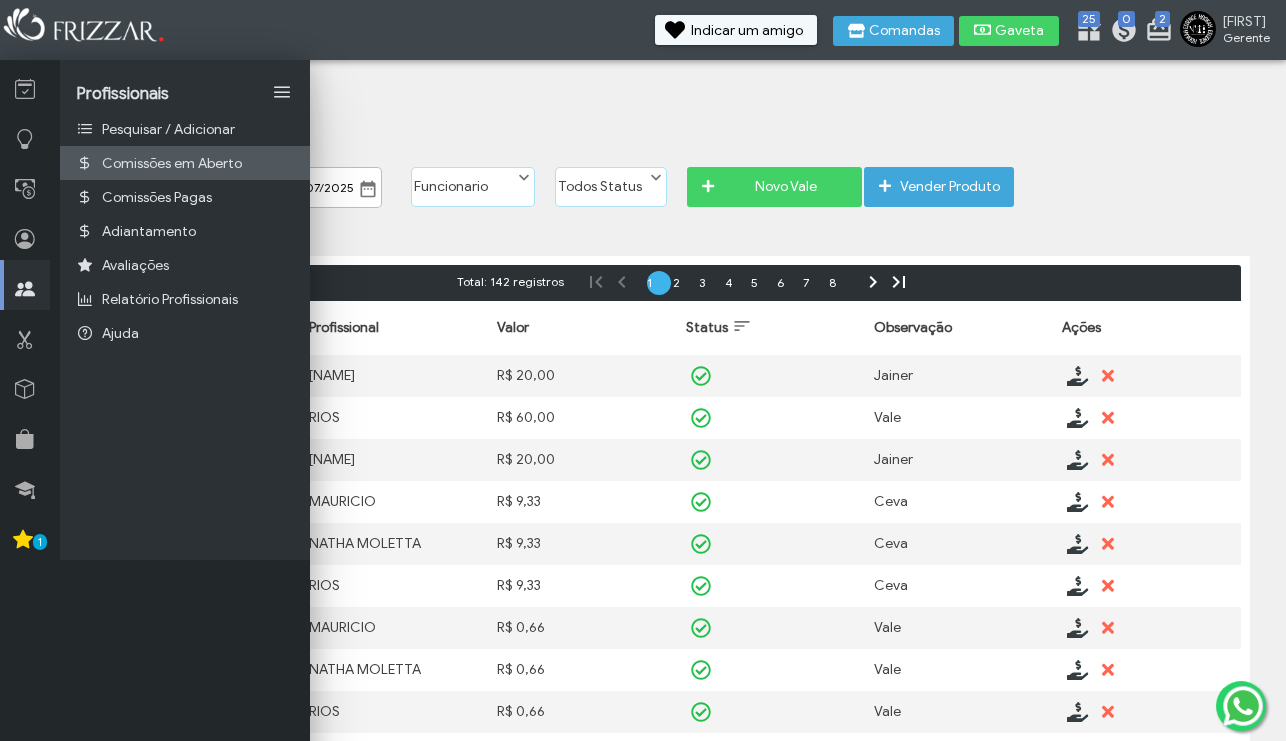 click on "Comissões em Aberto" at bounding box center [172, 163] 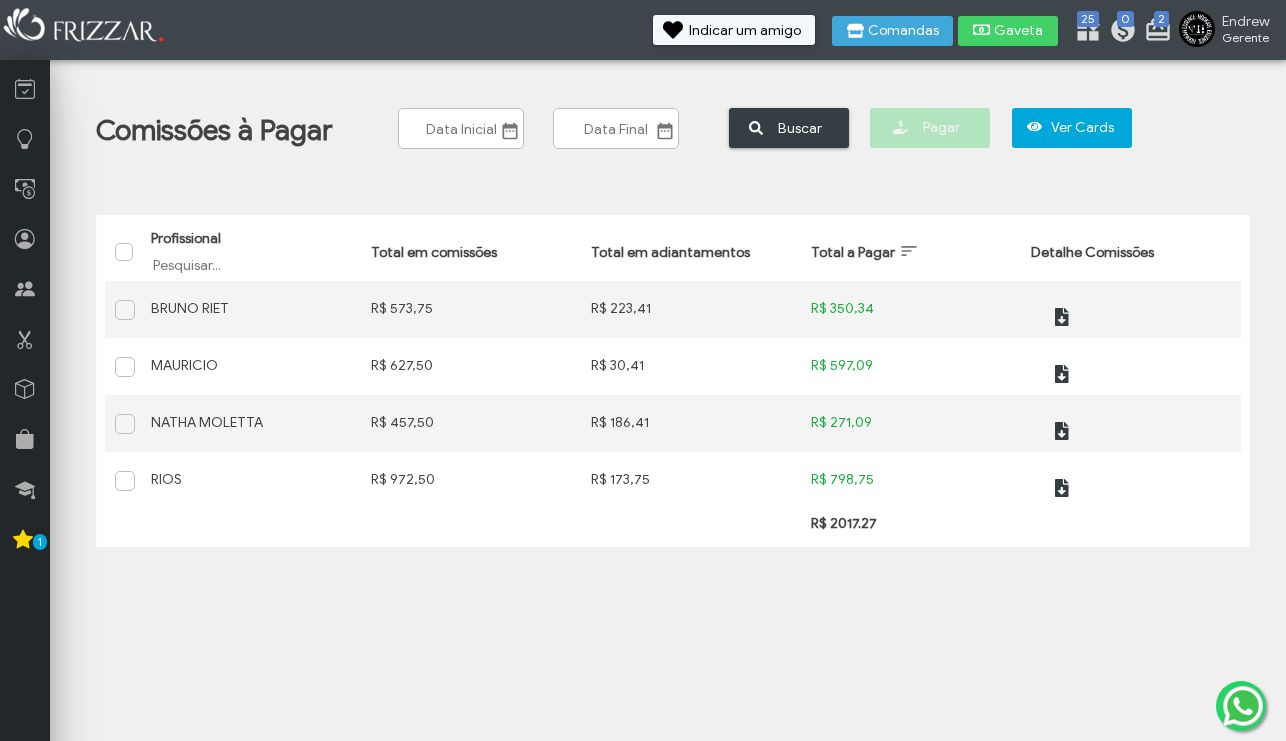 scroll, scrollTop: 0, scrollLeft: 0, axis: both 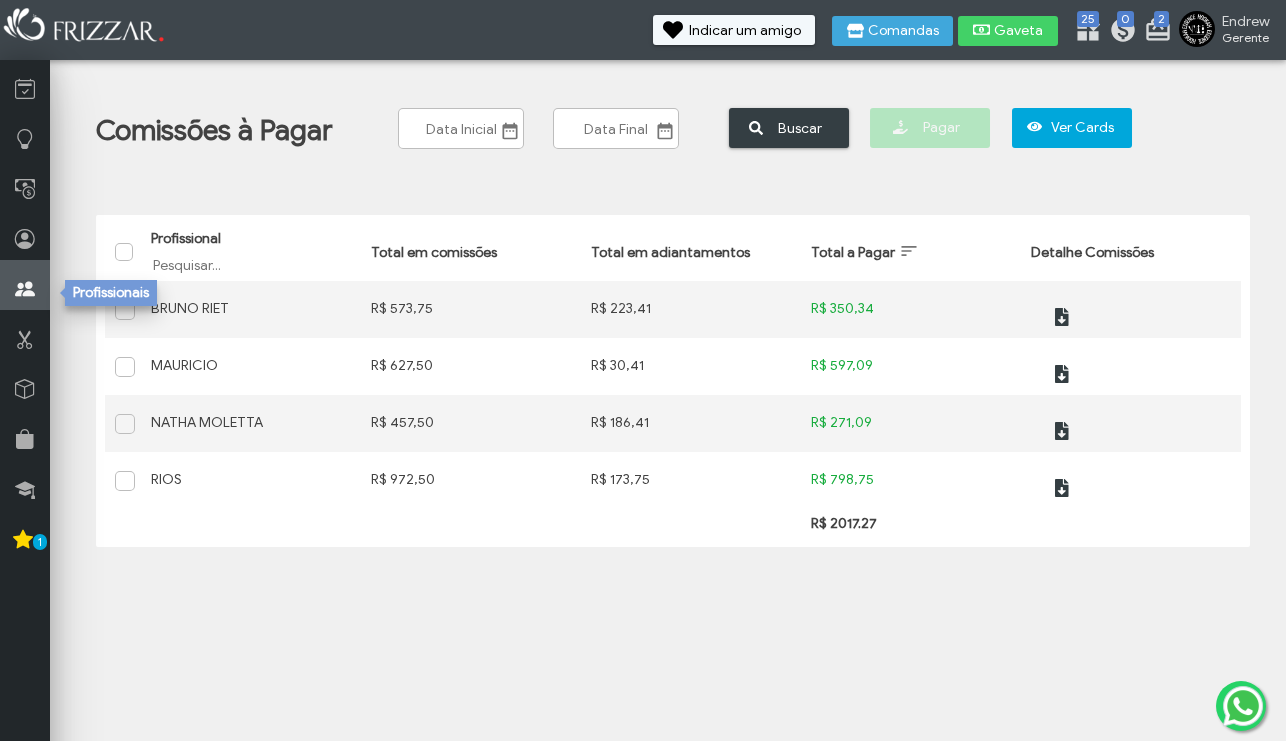 click at bounding box center [25, 285] 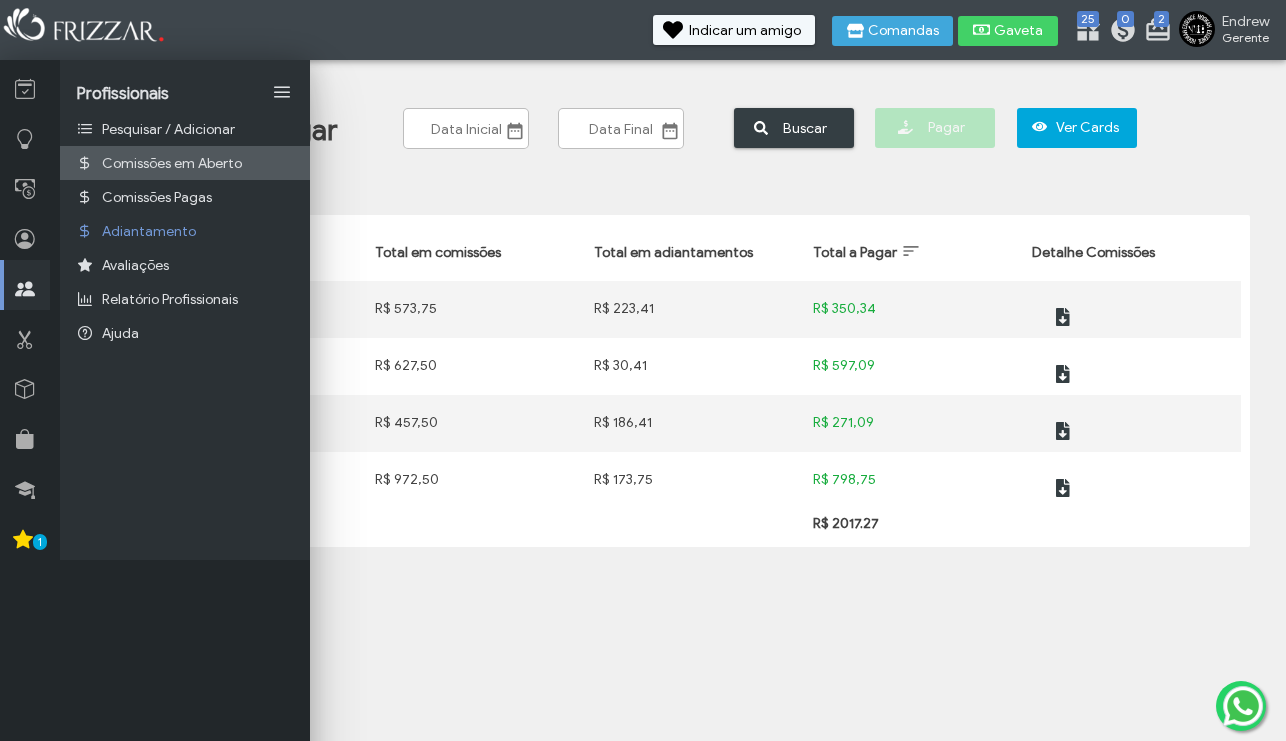 click on "Comissões em Aberto" at bounding box center [185, 163] 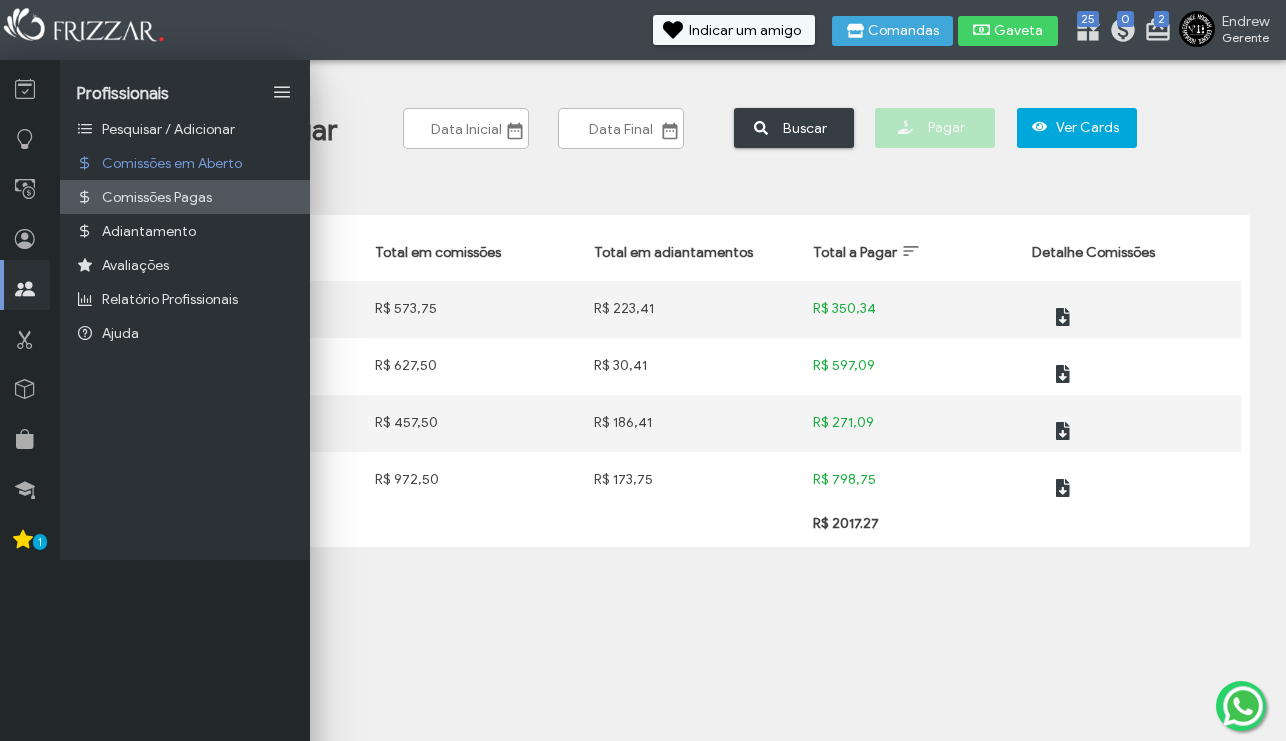 click on "Comissões Pagas" at bounding box center (185, 197) 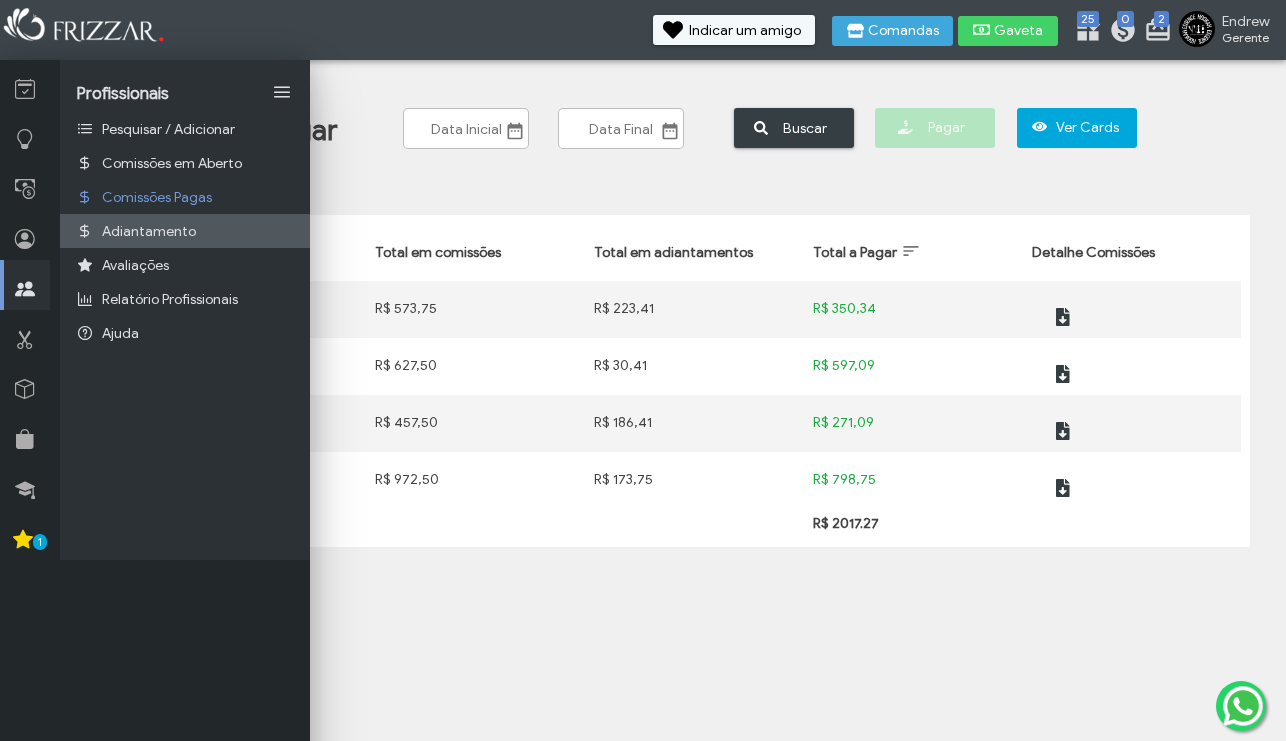 click on "Adiantamento" at bounding box center [185, 231] 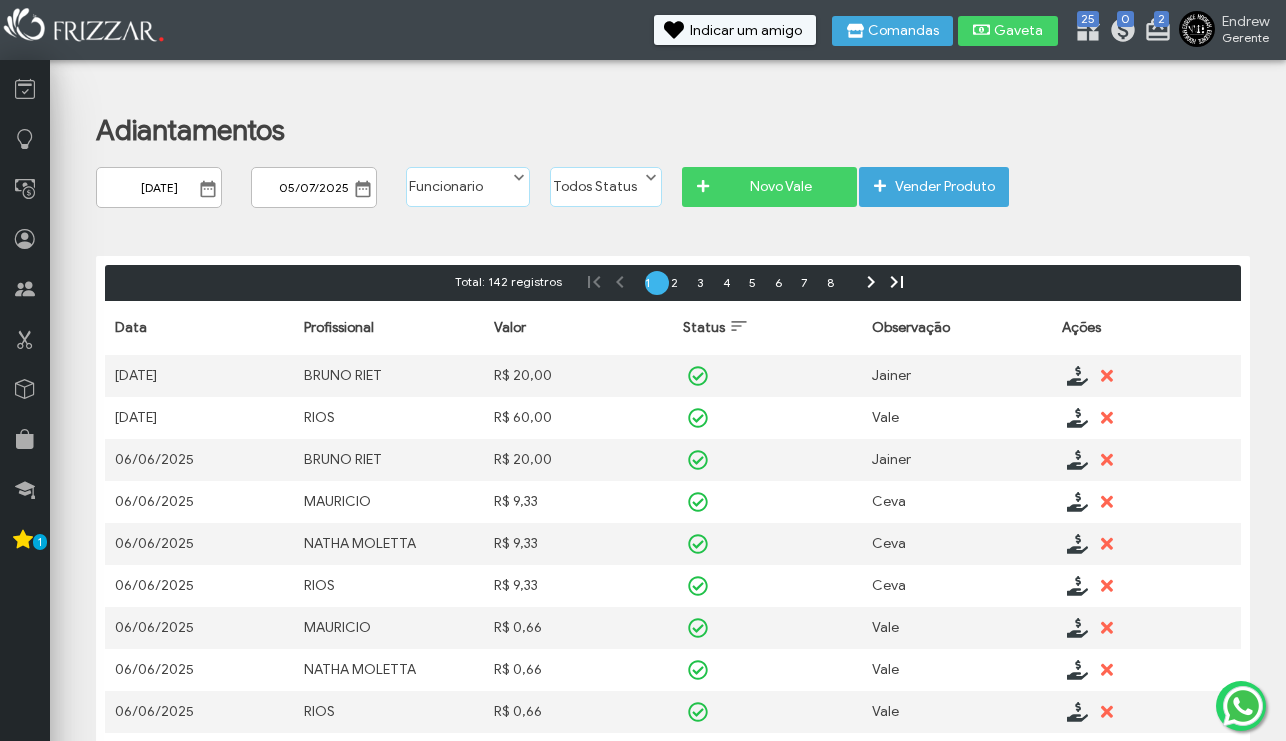 scroll, scrollTop: 0, scrollLeft: 0, axis: both 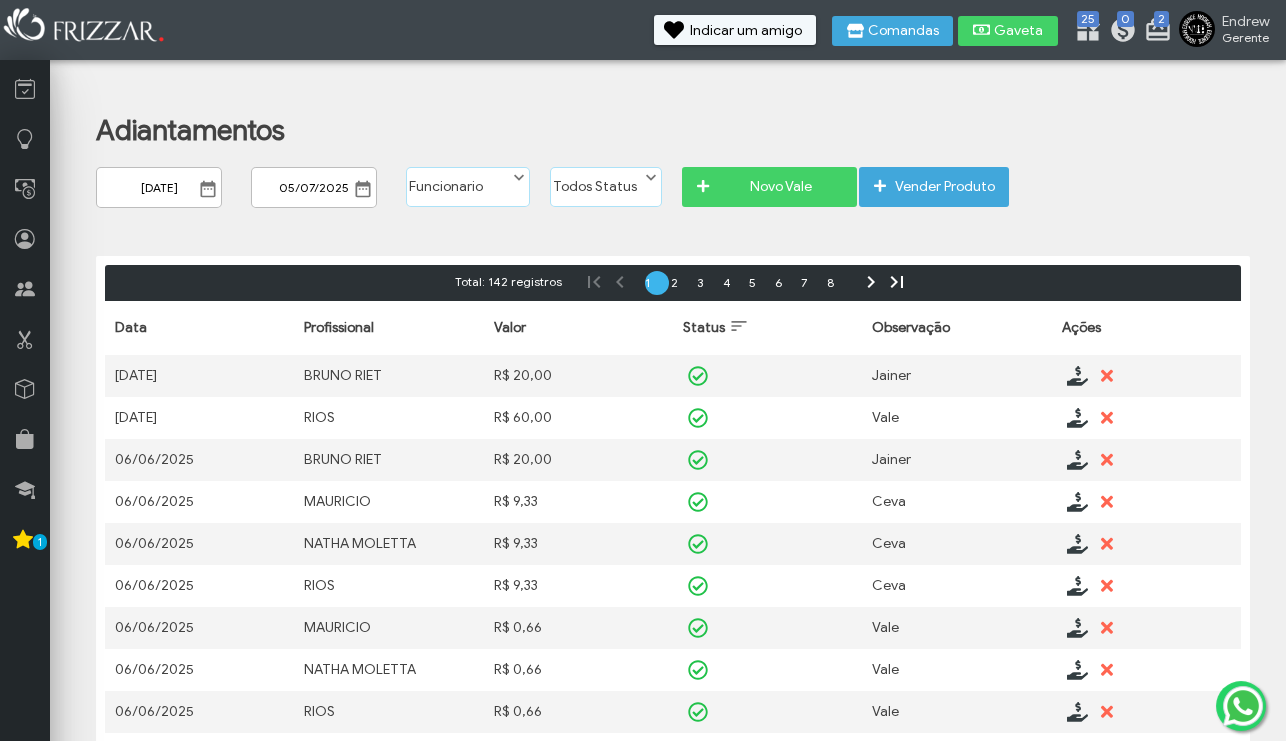 click on "[DATE]" at bounding box center (159, 187) 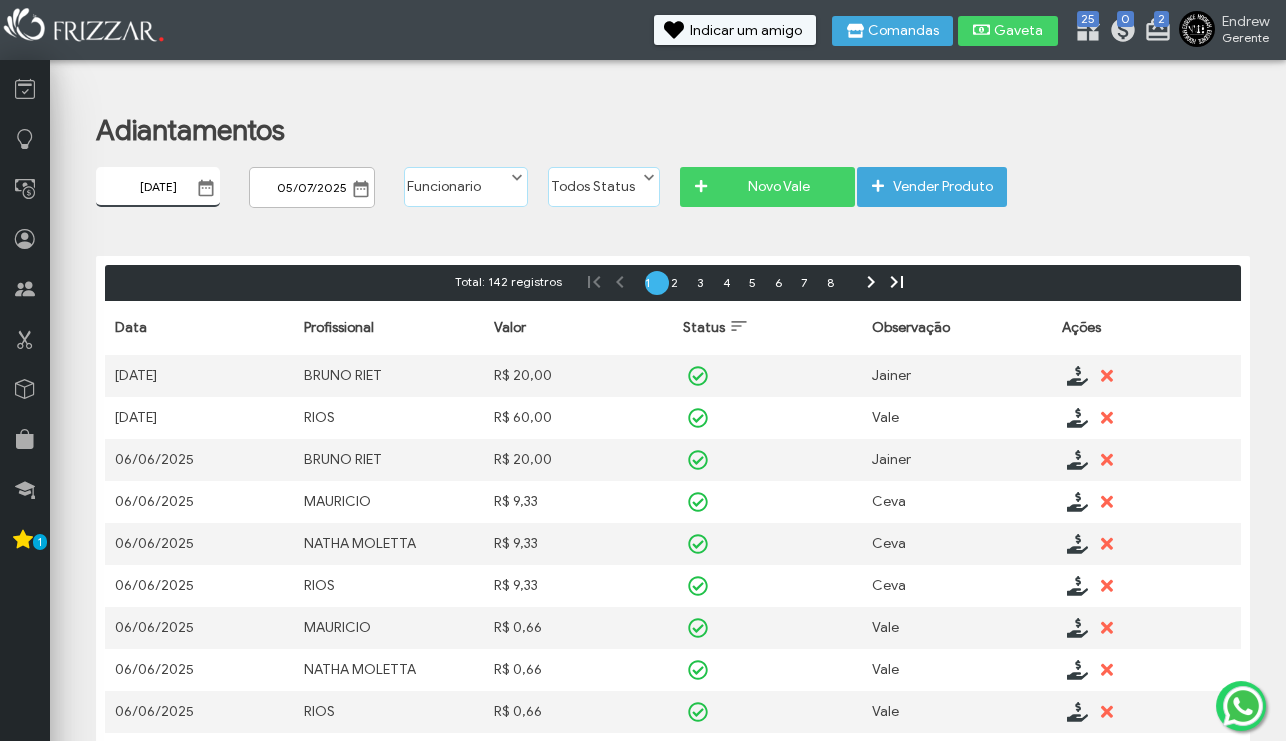 click at bounding box center [206, 188] 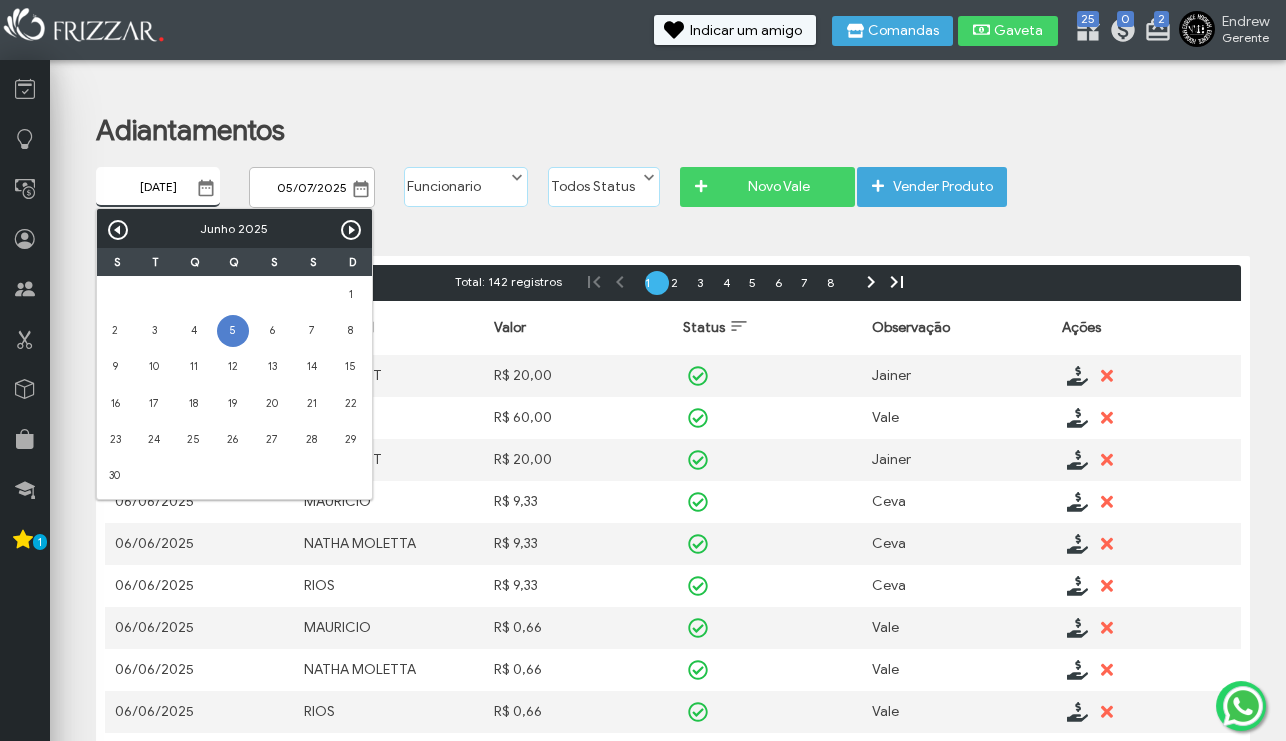 click on "Próximo" at bounding box center (351, 230) 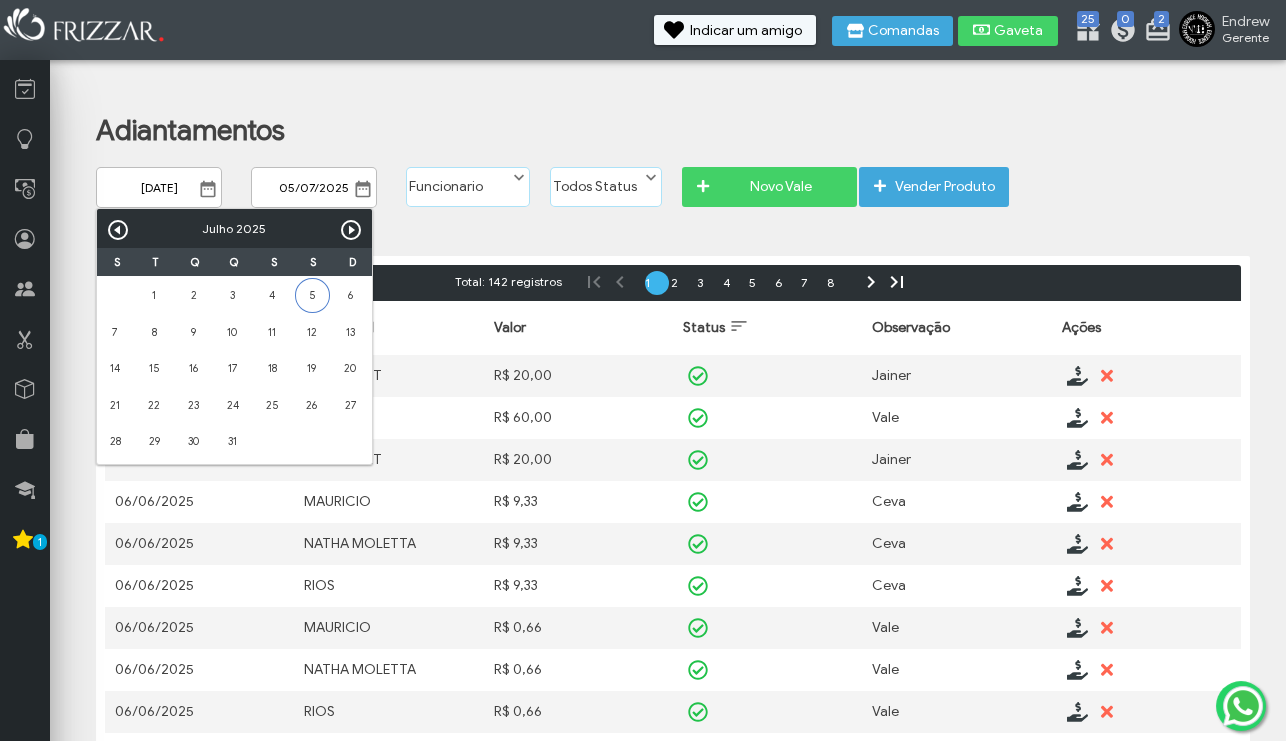 click on "5" at bounding box center [312, 295] 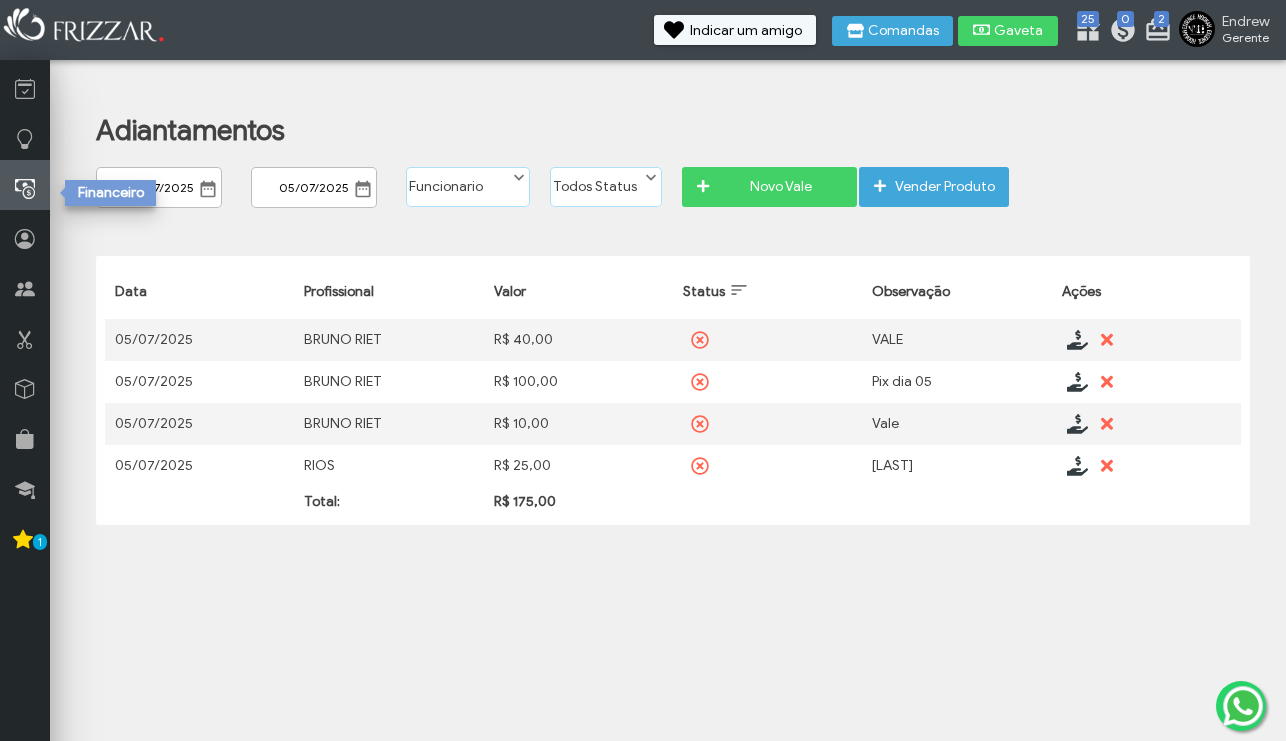 click at bounding box center (25, 189) 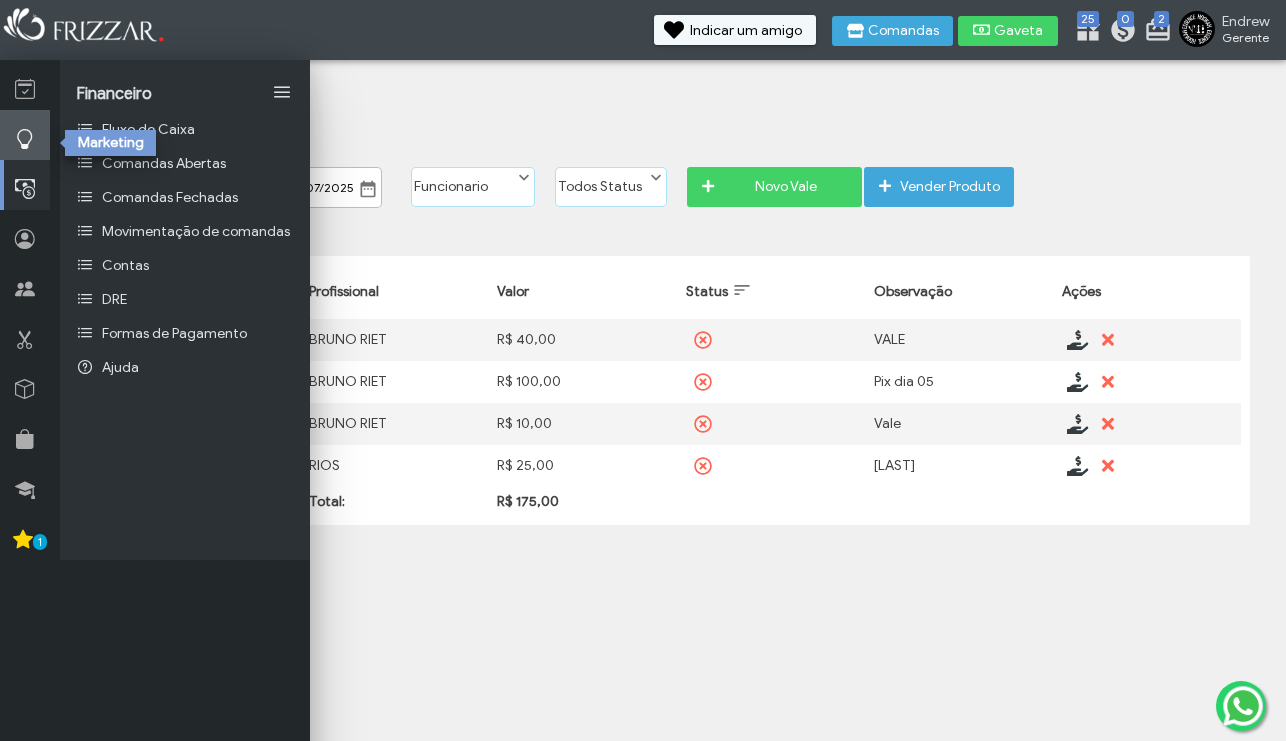 click at bounding box center [25, 135] 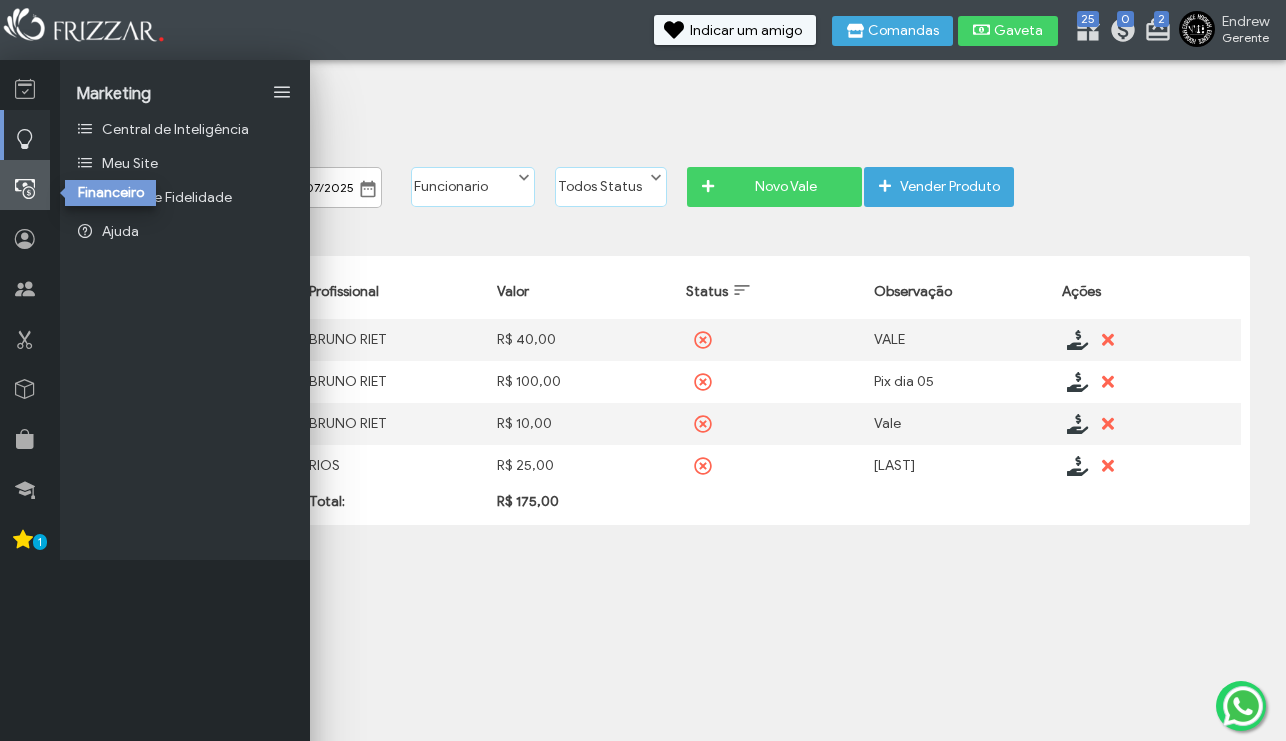 click at bounding box center (25, 185) 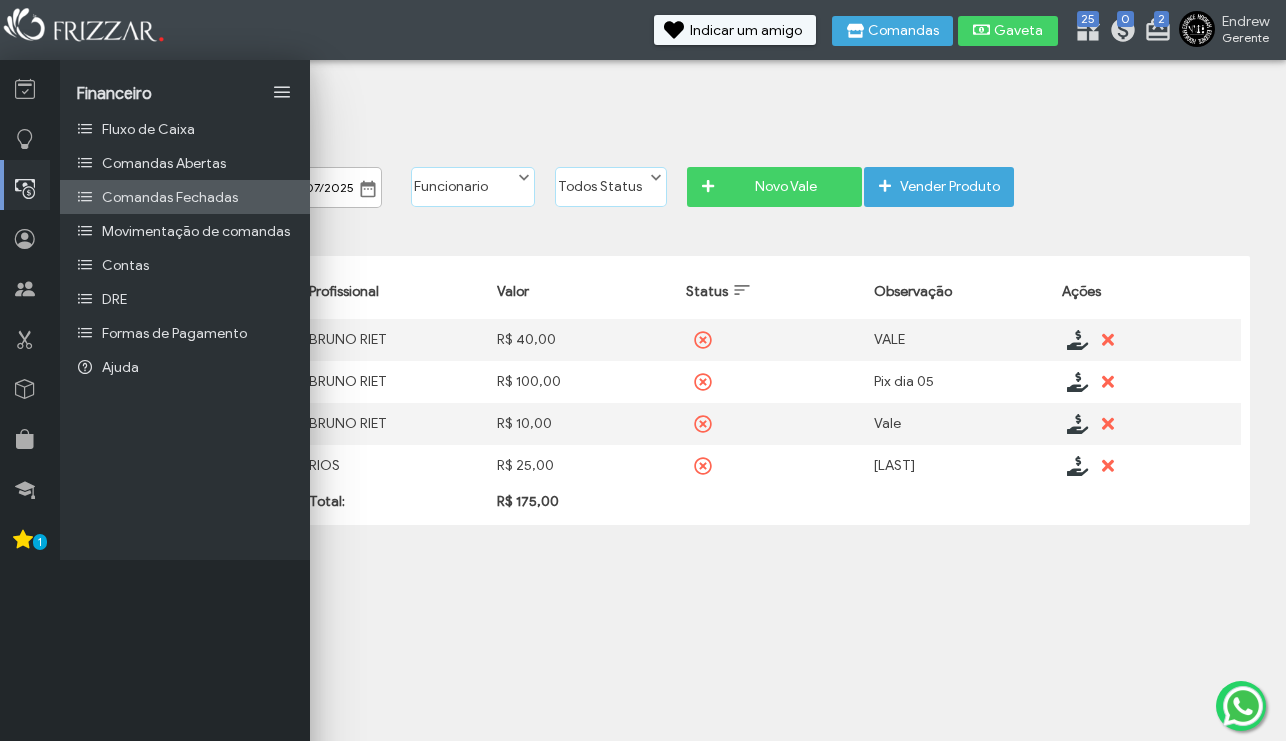 click on "Comandas Fechadas" at bounding box center (185, 197) 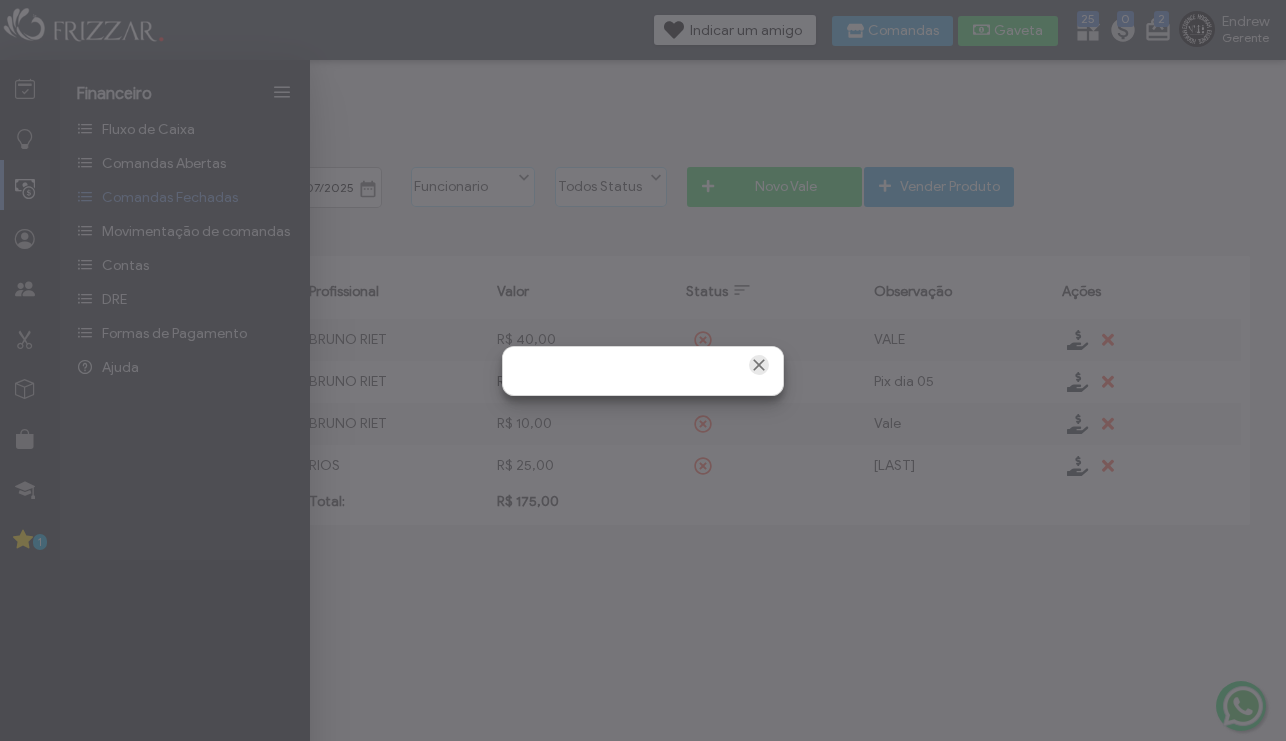click at bounding box center (759, 365) 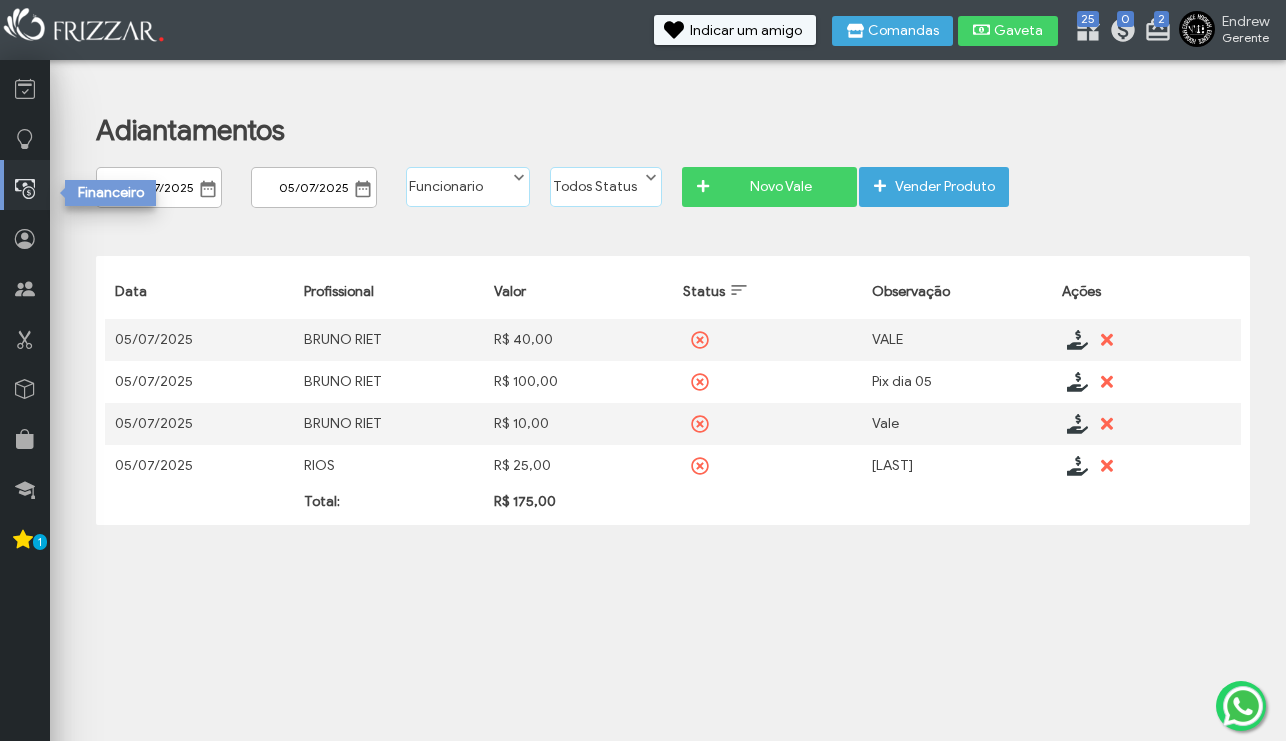 click at bounding box center [25, 189] 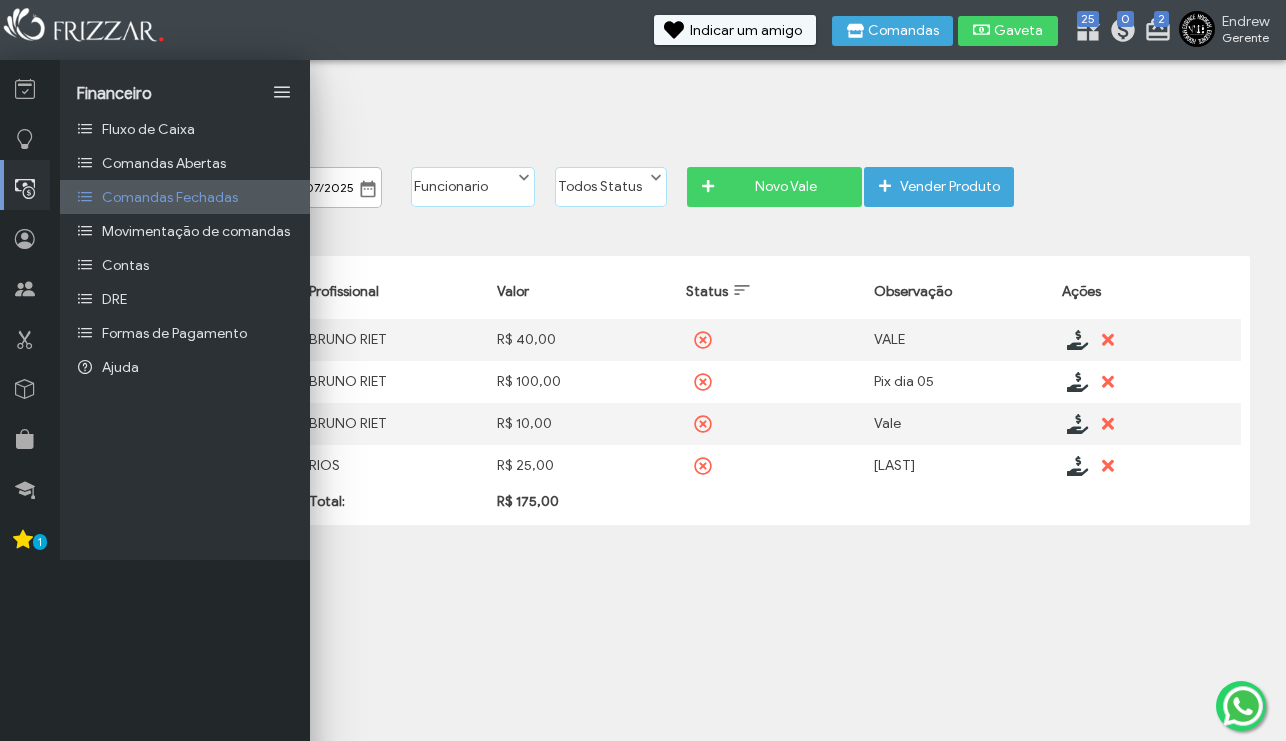 click on "Comandas Fechadas" at bounding box center (185, 197) 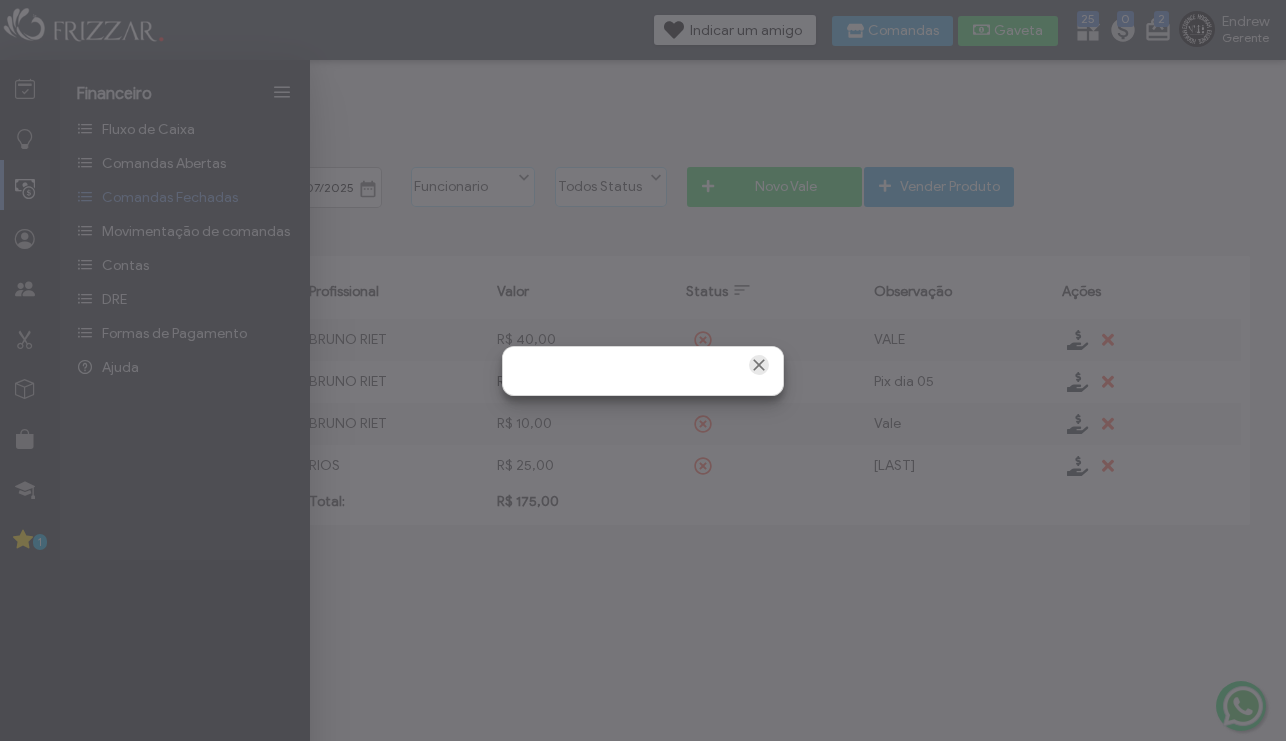 click at bounding box center [759, 365] 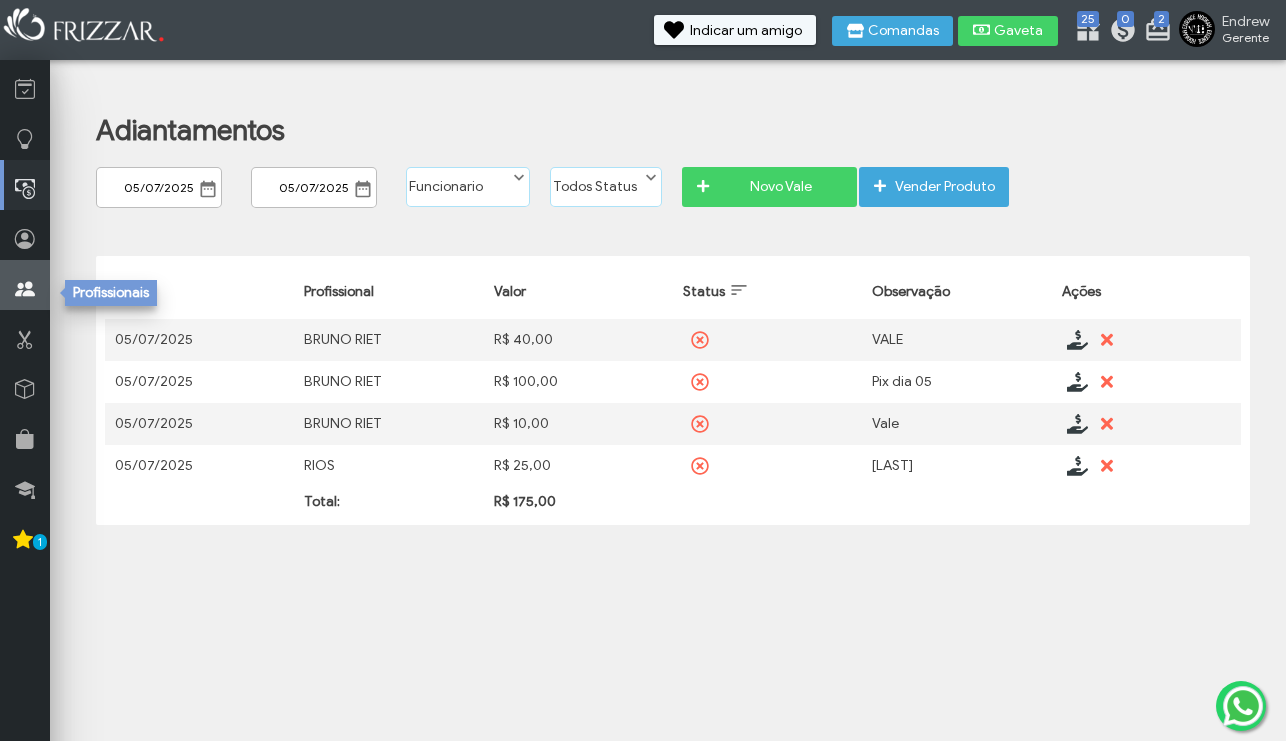 click at bounding box center (25, 289) 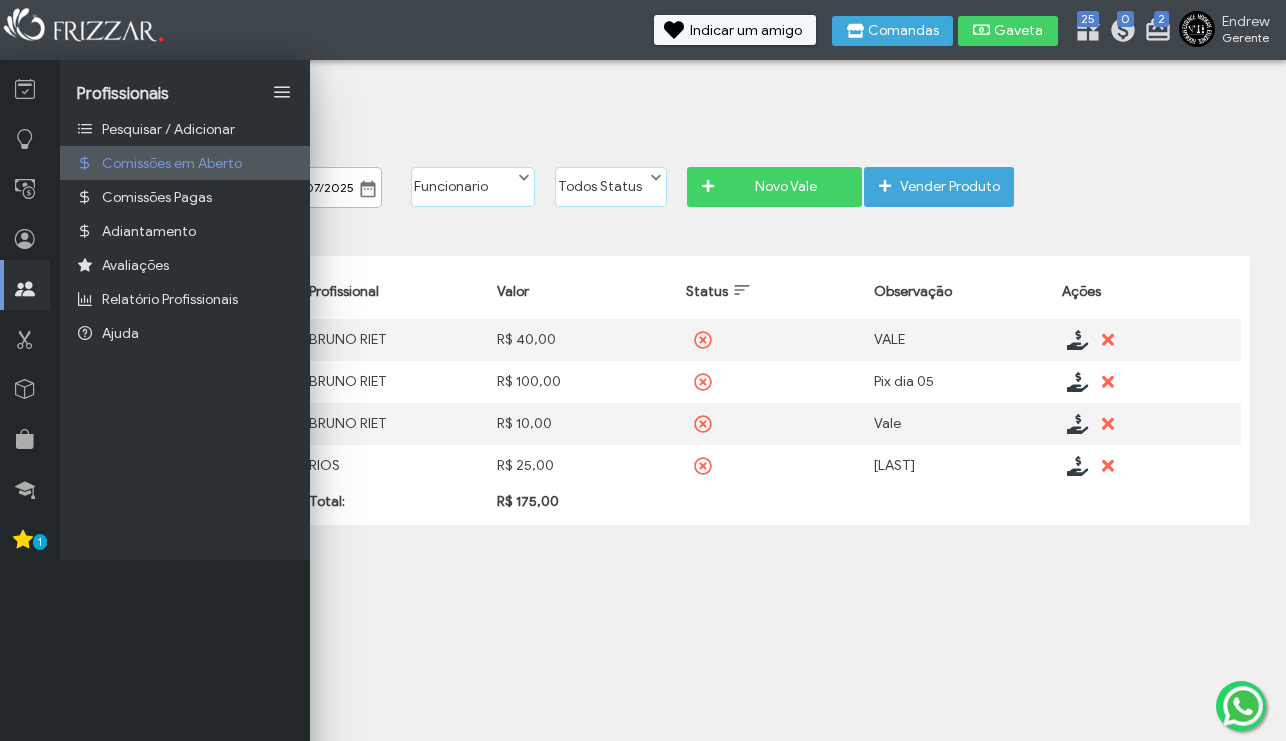 click on "Comissões em Aberto" at bounding box center [172, 163] 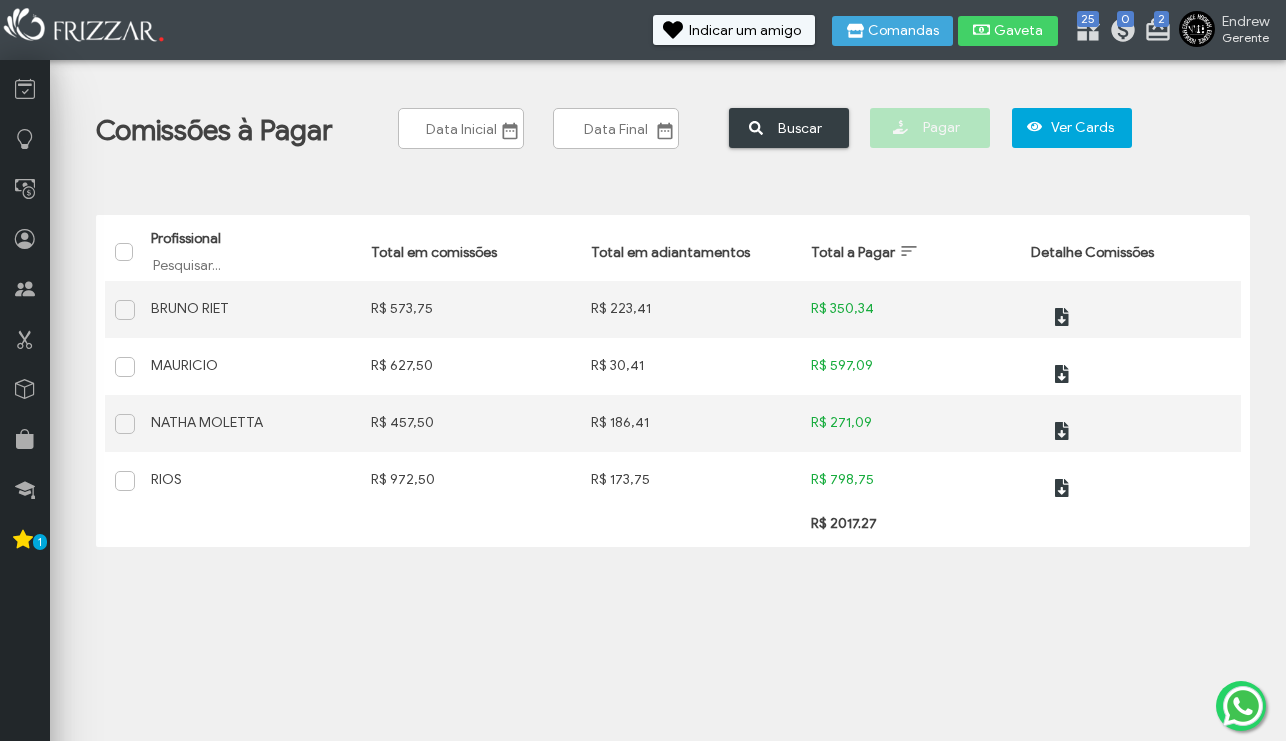 scroll, scrollTop: 0, scrollLeft: 0, axis: both 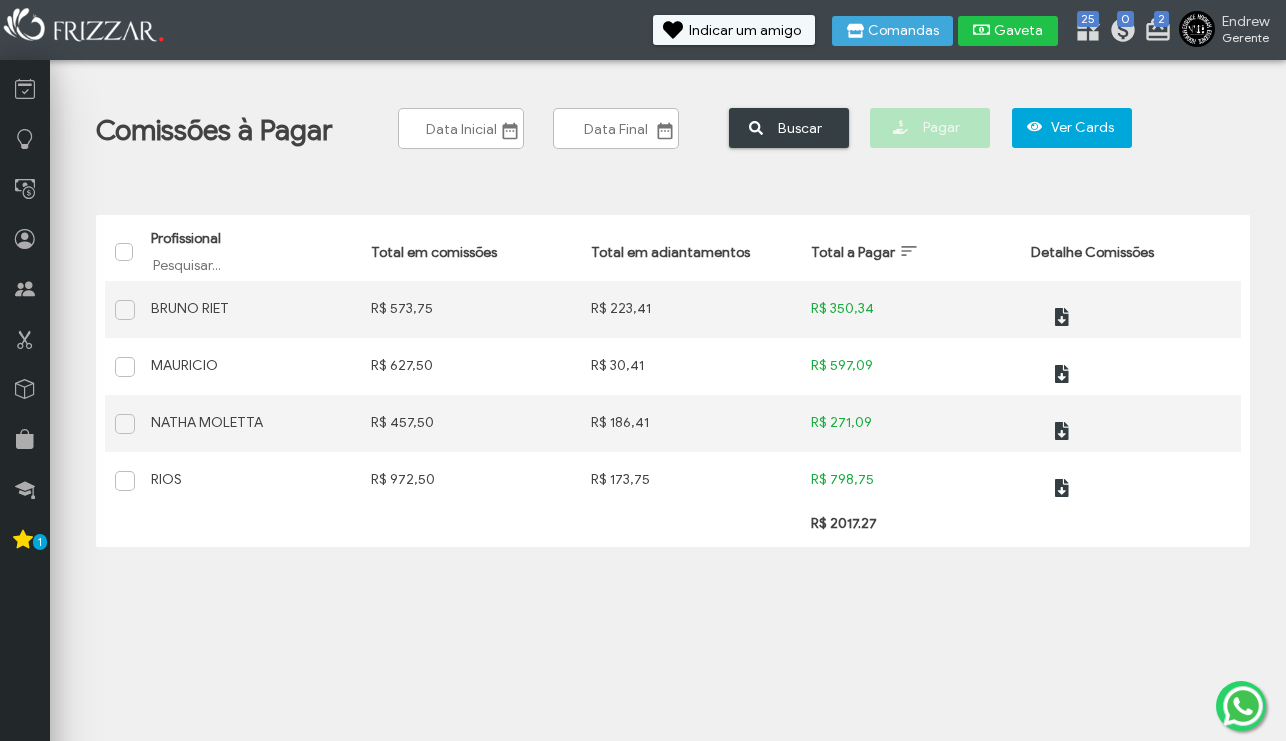 click on "Gaveta" at bounding box center [1019, 31] 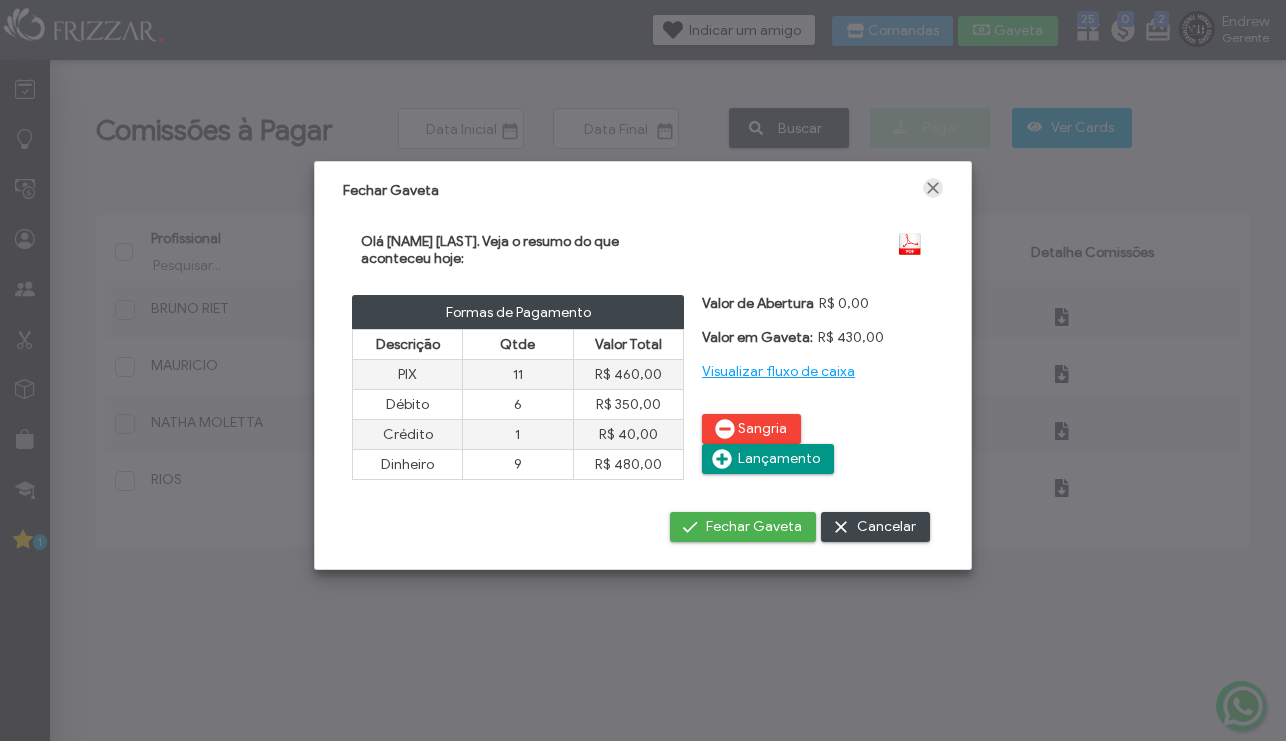 click at bounding box center [933, 188] 